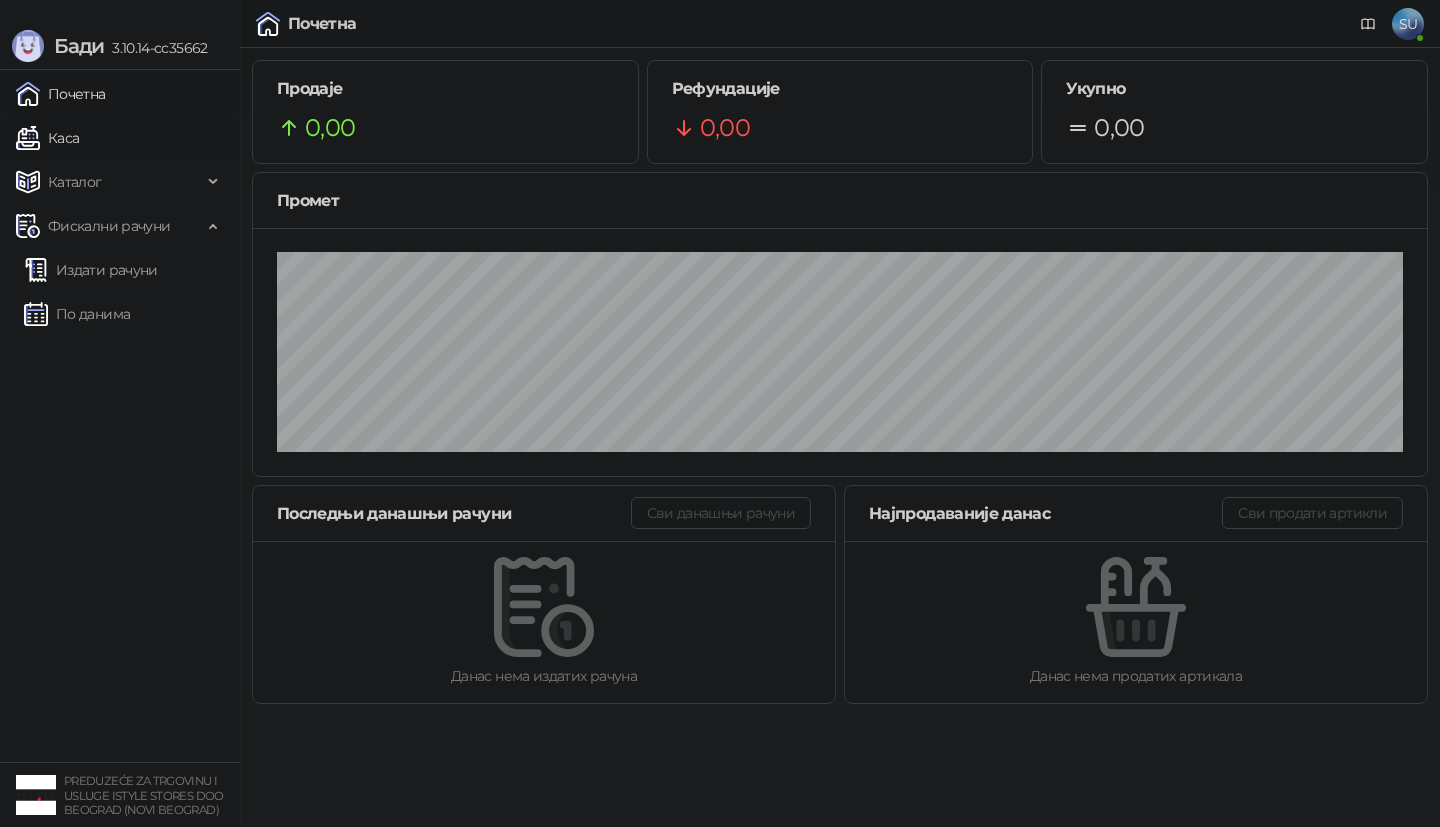 scroll, scrollTop: 0, scrollLeft: 0, axis: both 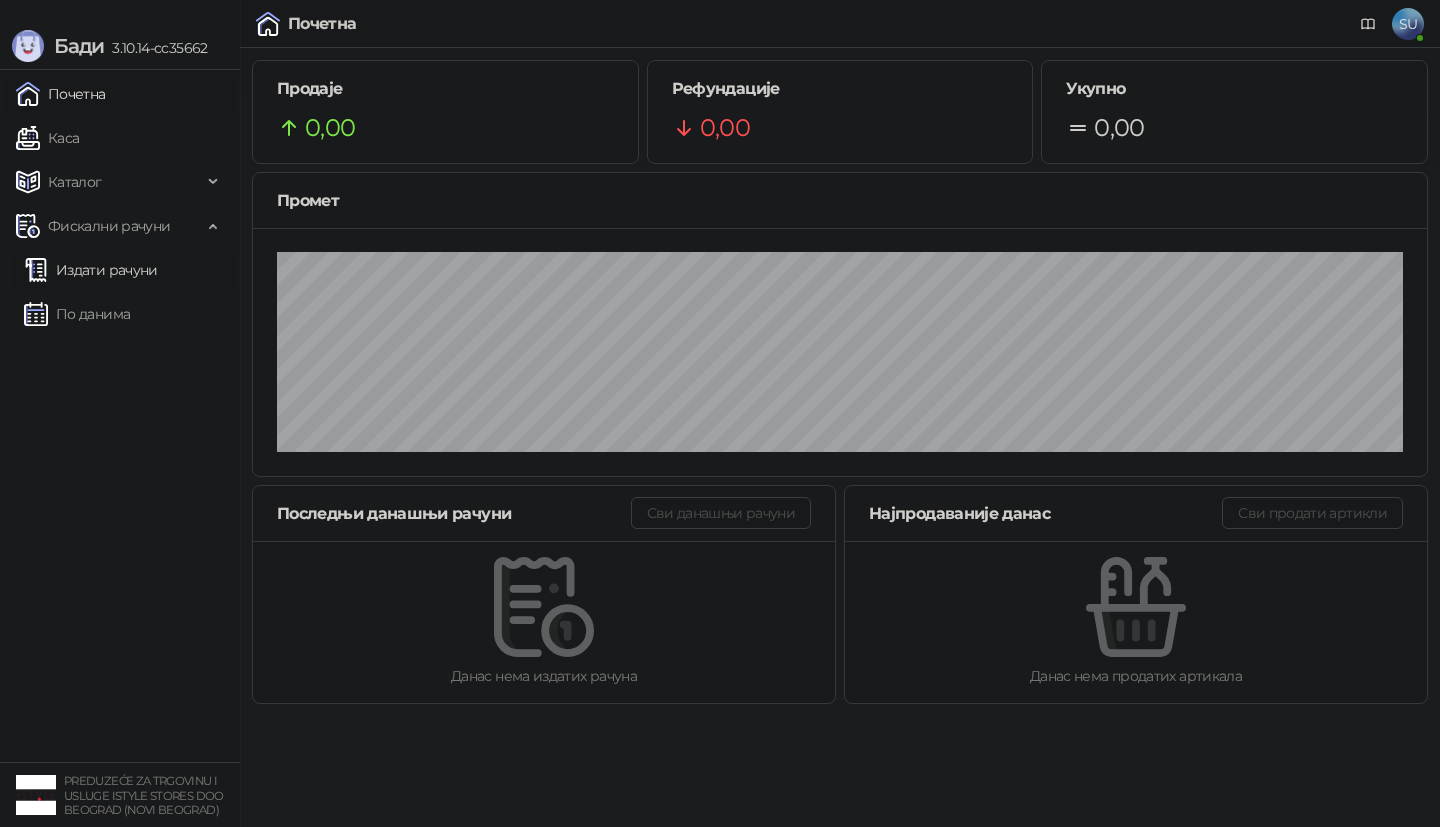 click on "Издати рачуни" at bounding box center [91, 270] 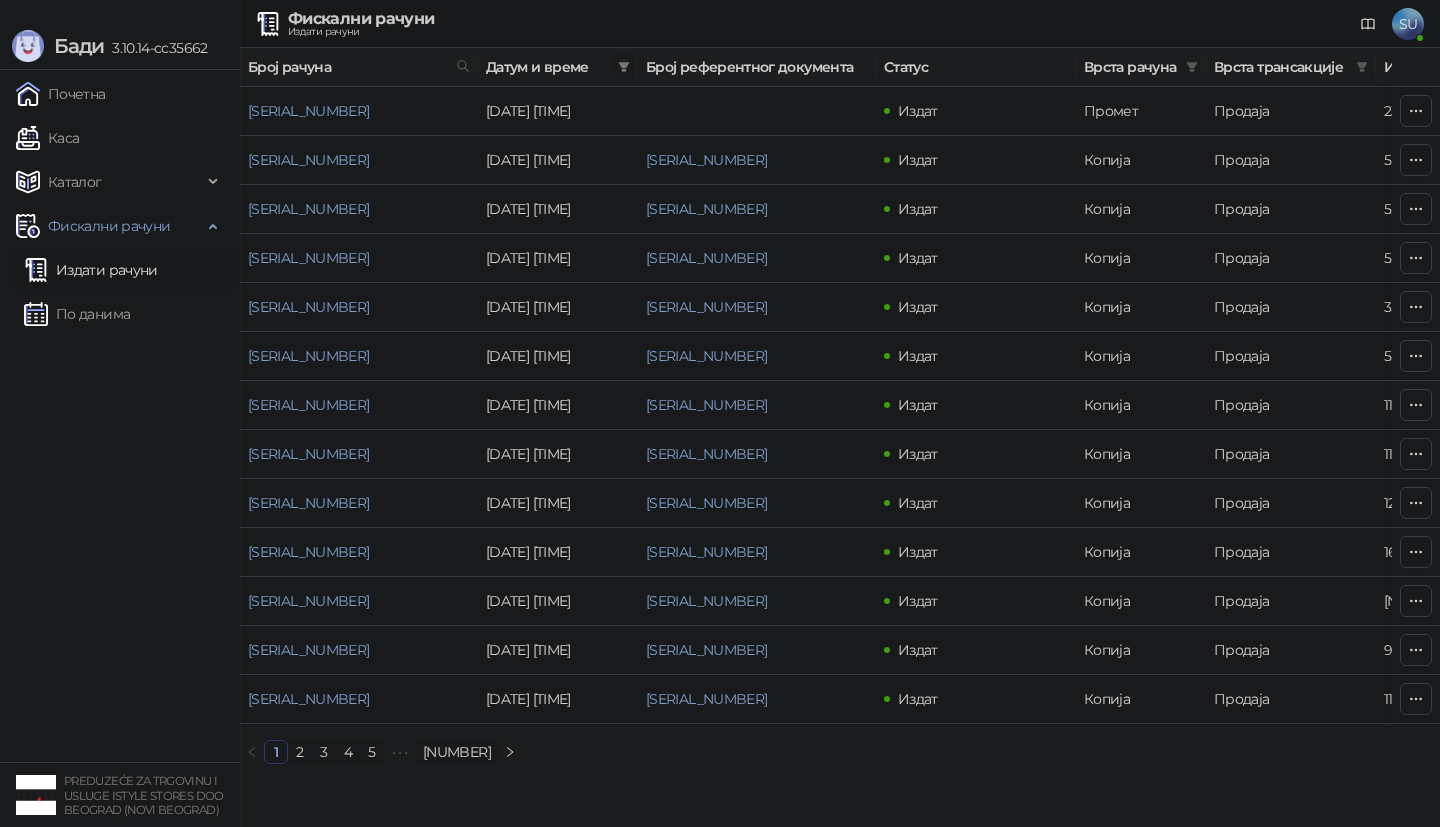 click 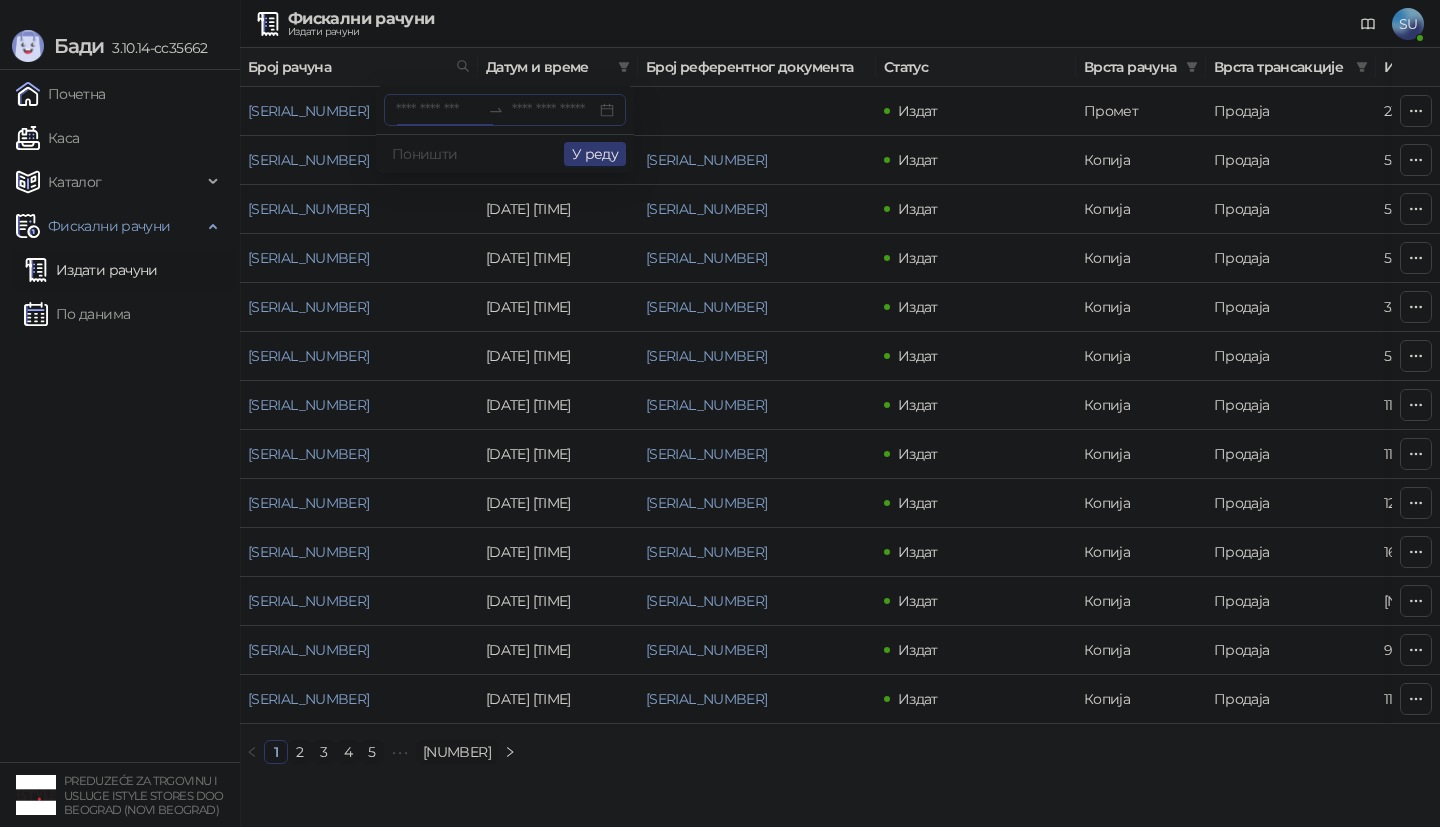 click at bounding box center (438, 110) 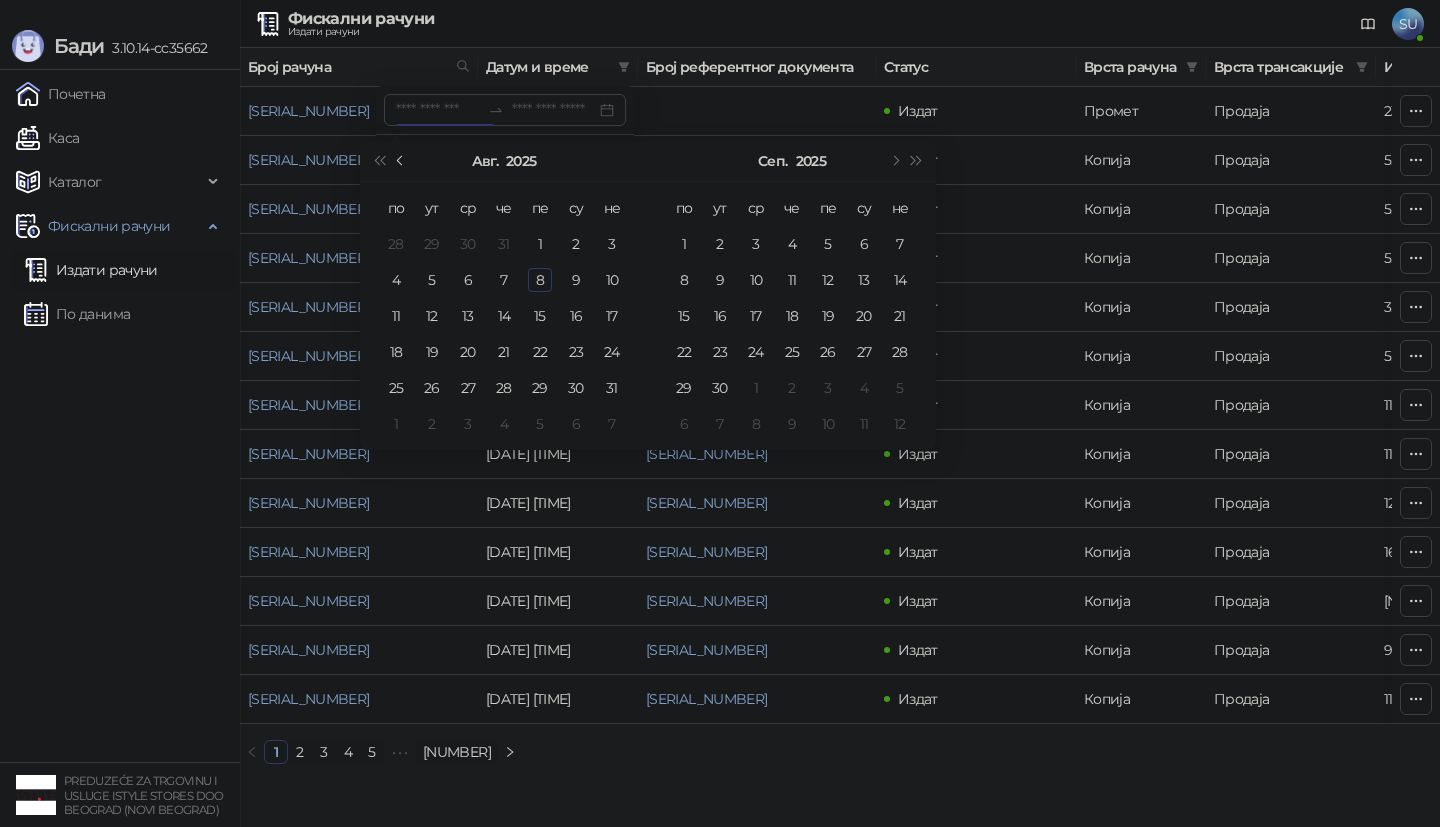 click at bounding box center [401, 161] 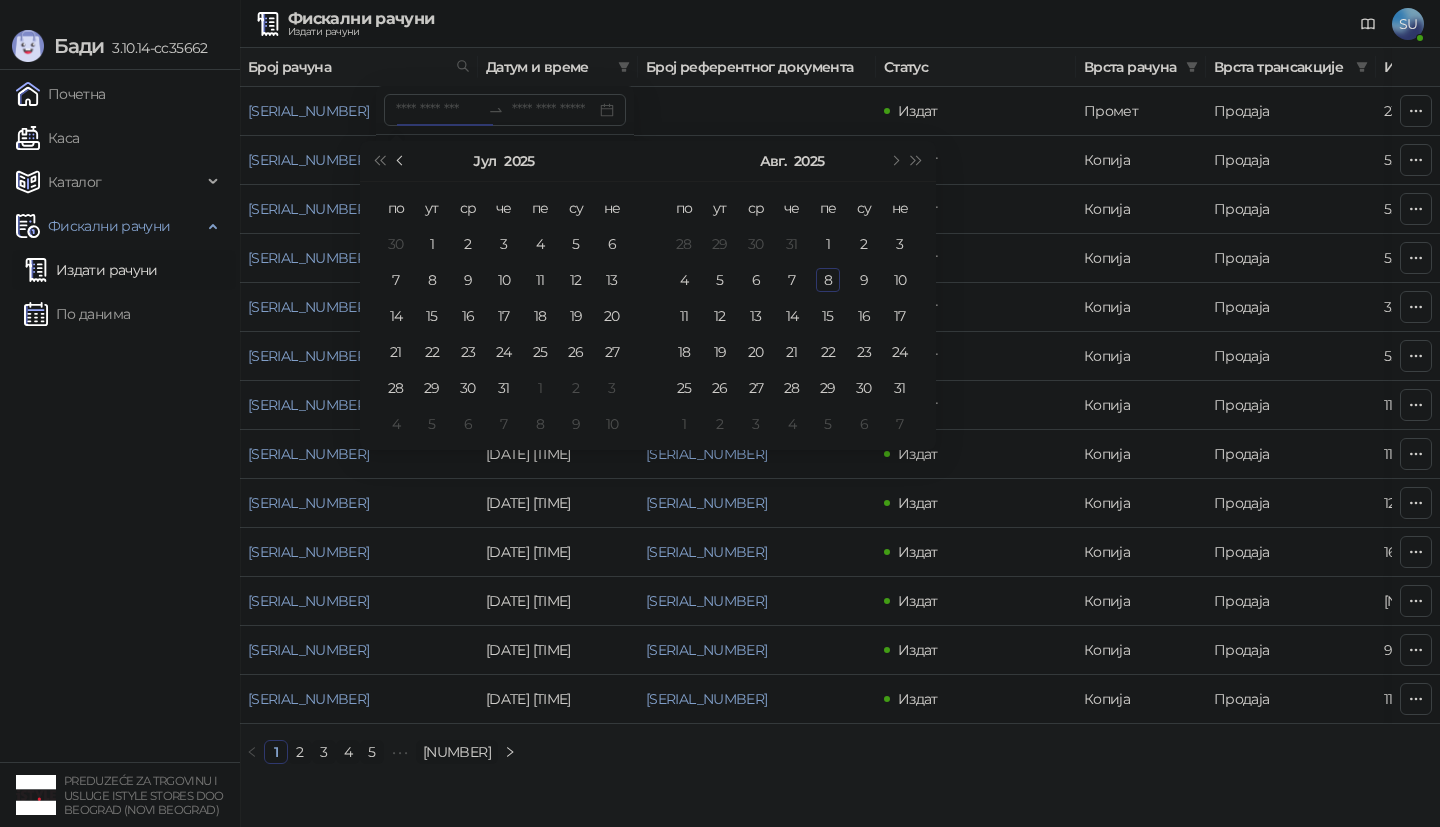 click at bounding box center (401, 161) 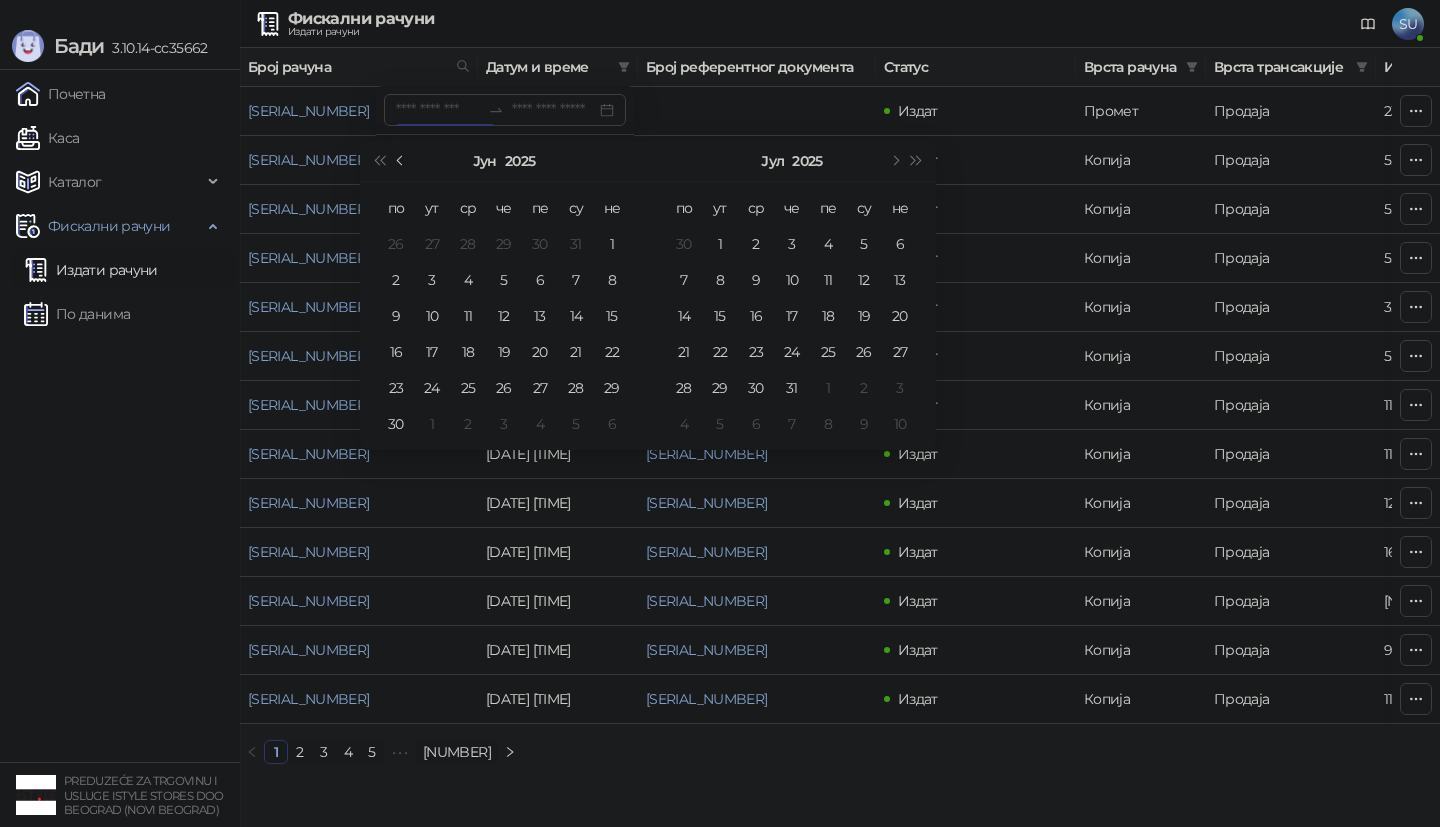 click at bounding box center [401, 161] 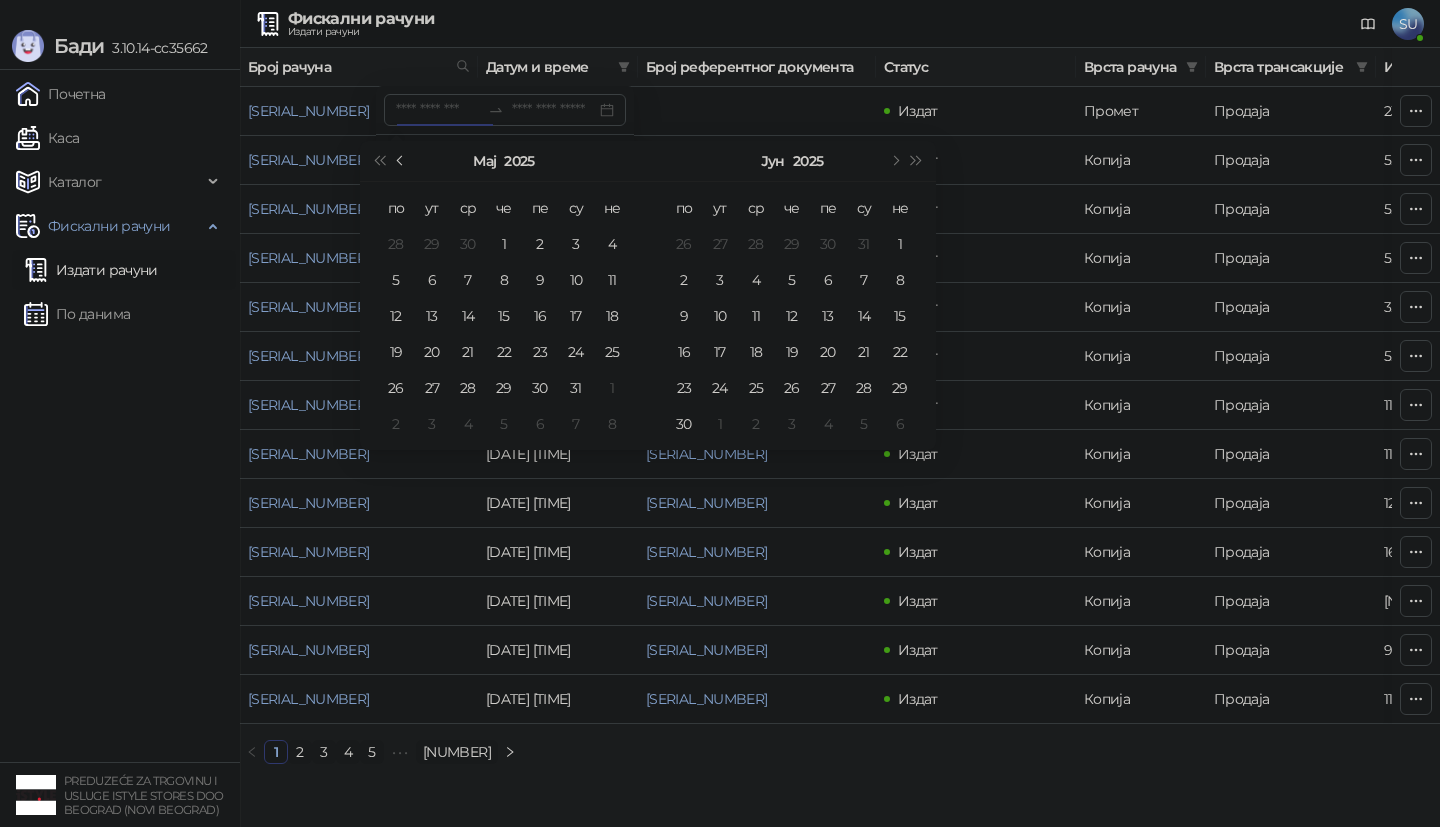 click at bounding box center [401, 161] 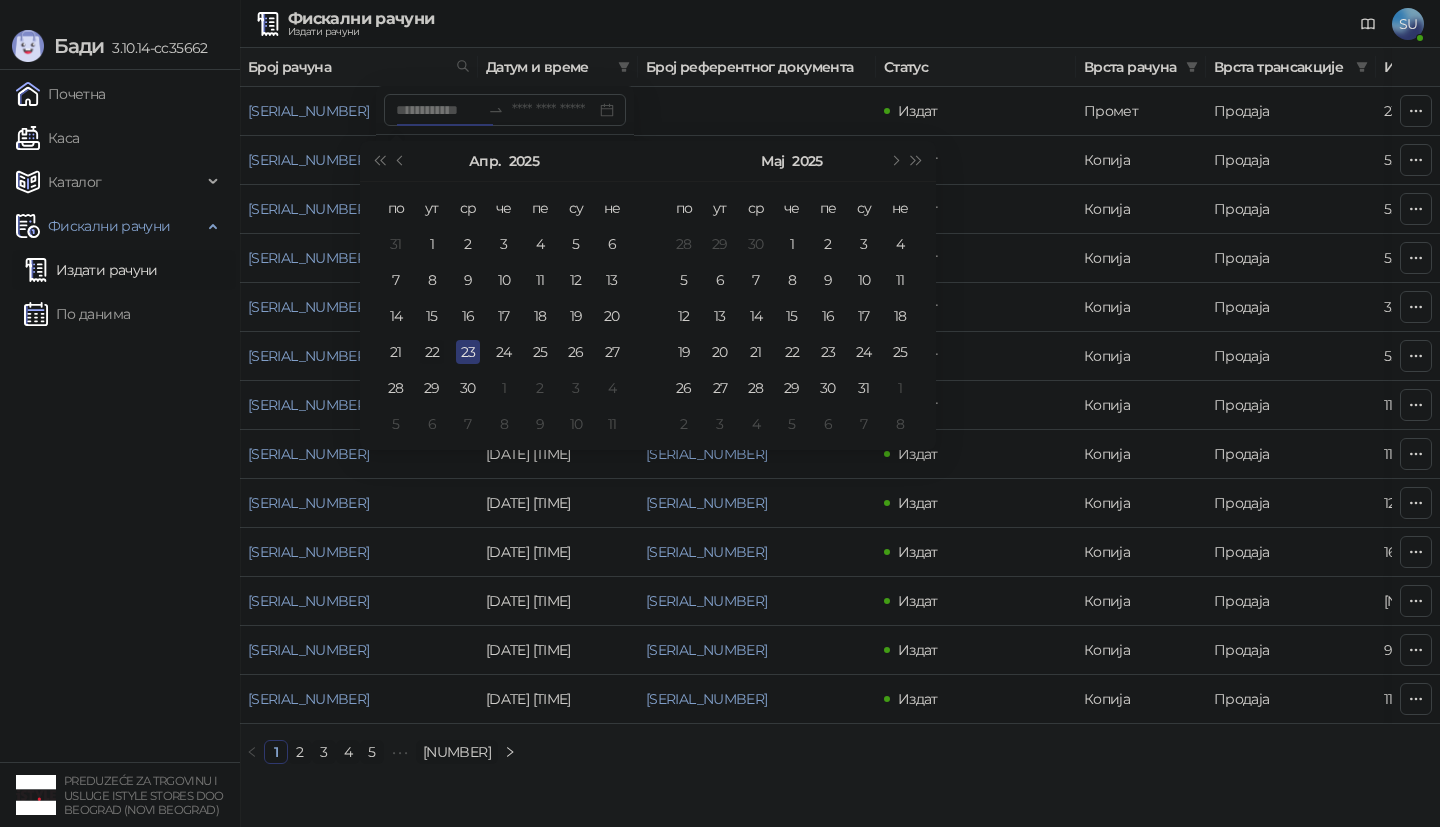 type on "**********" 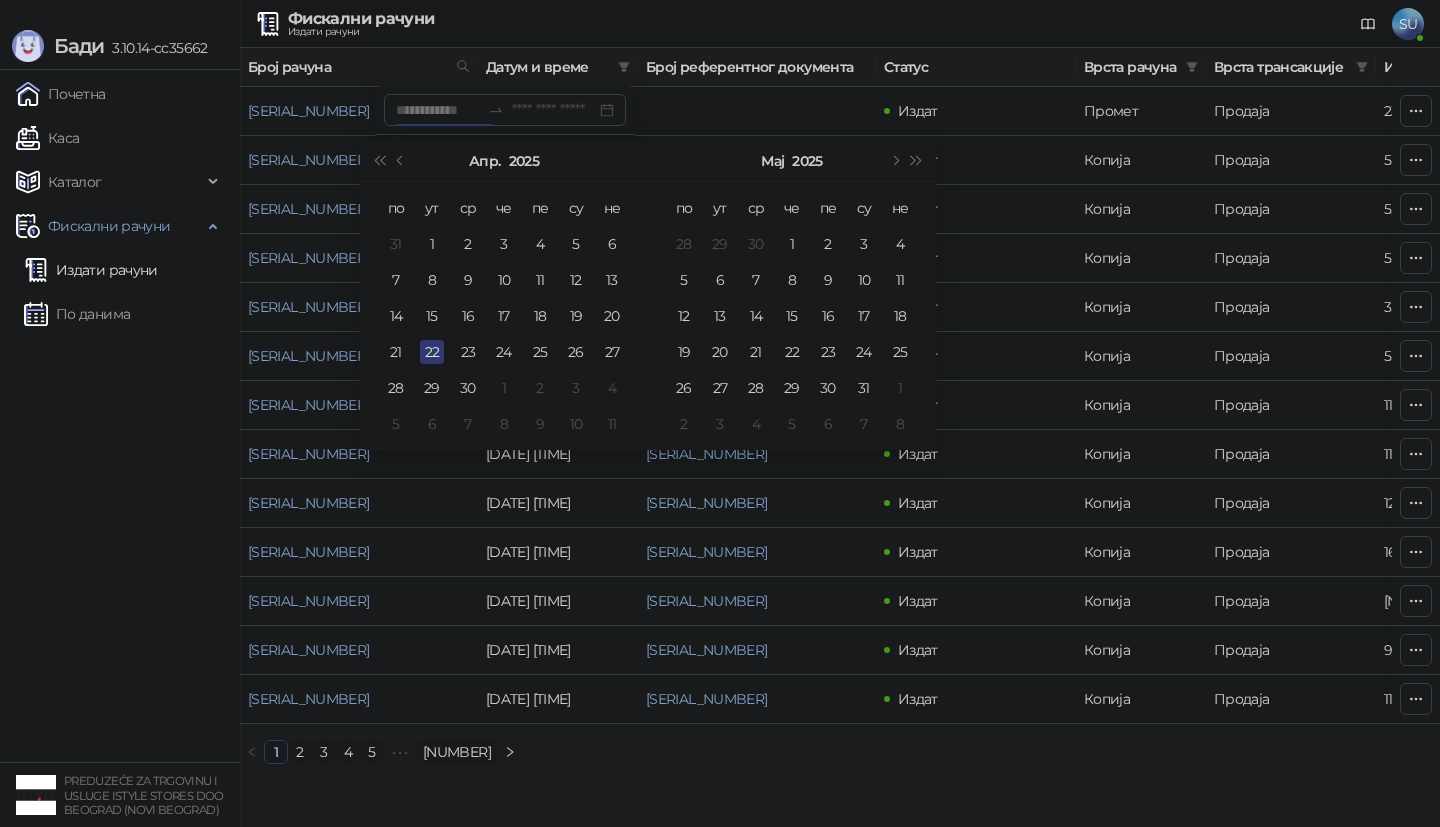 click on "22" at bounding box center [432, 352] 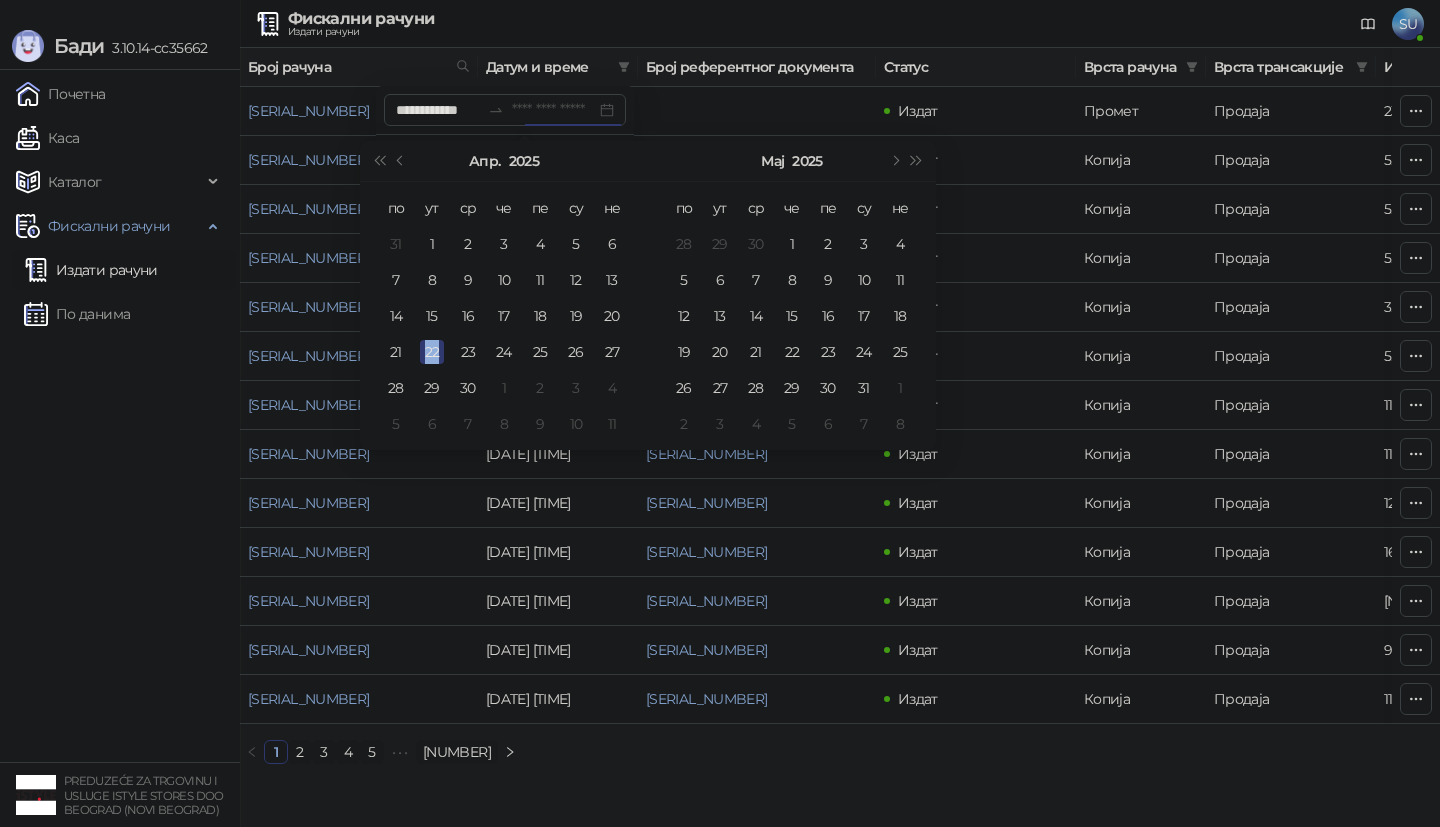 click on "22" at bounding box center (432, 352) 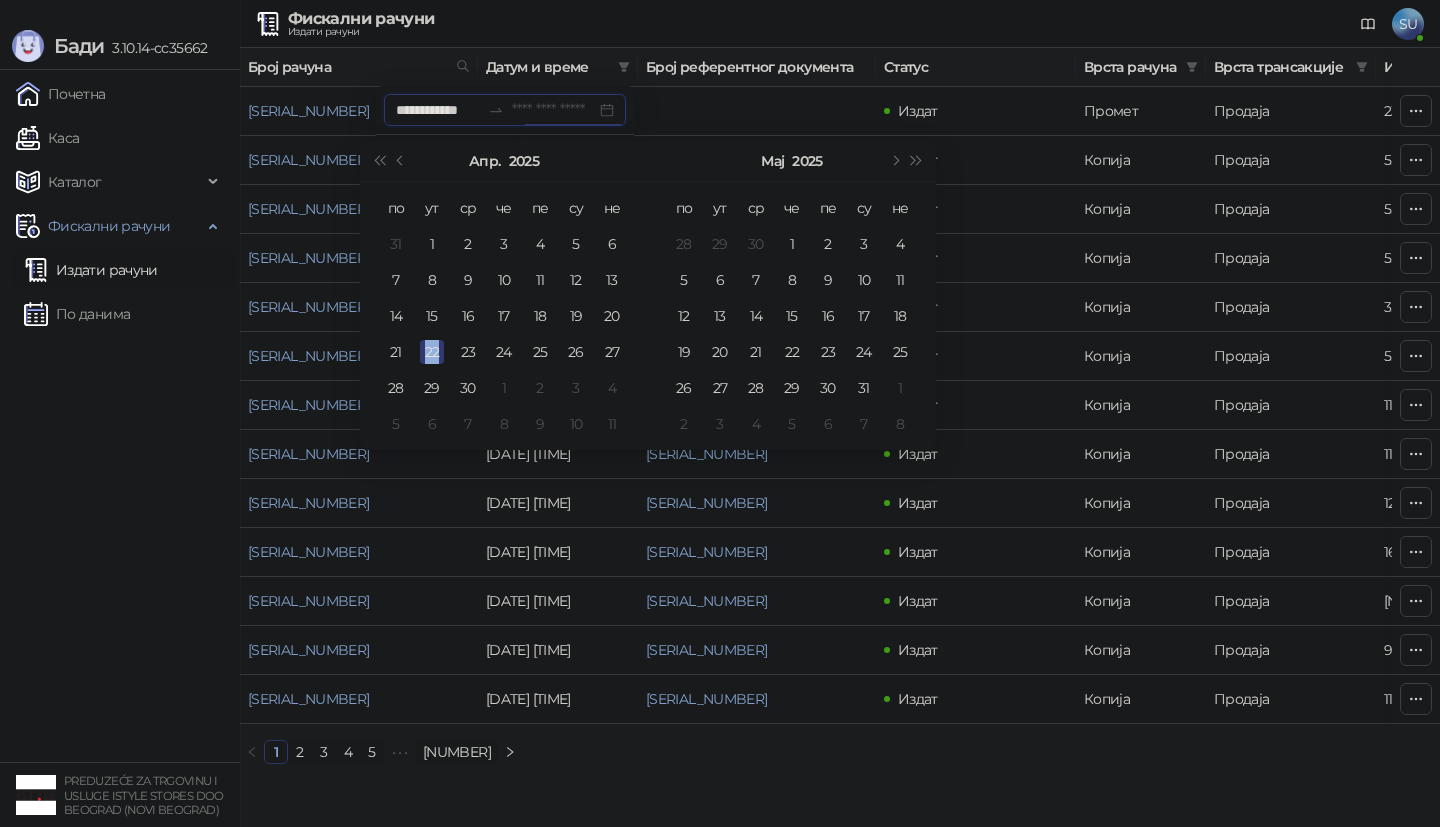 type on "**********" 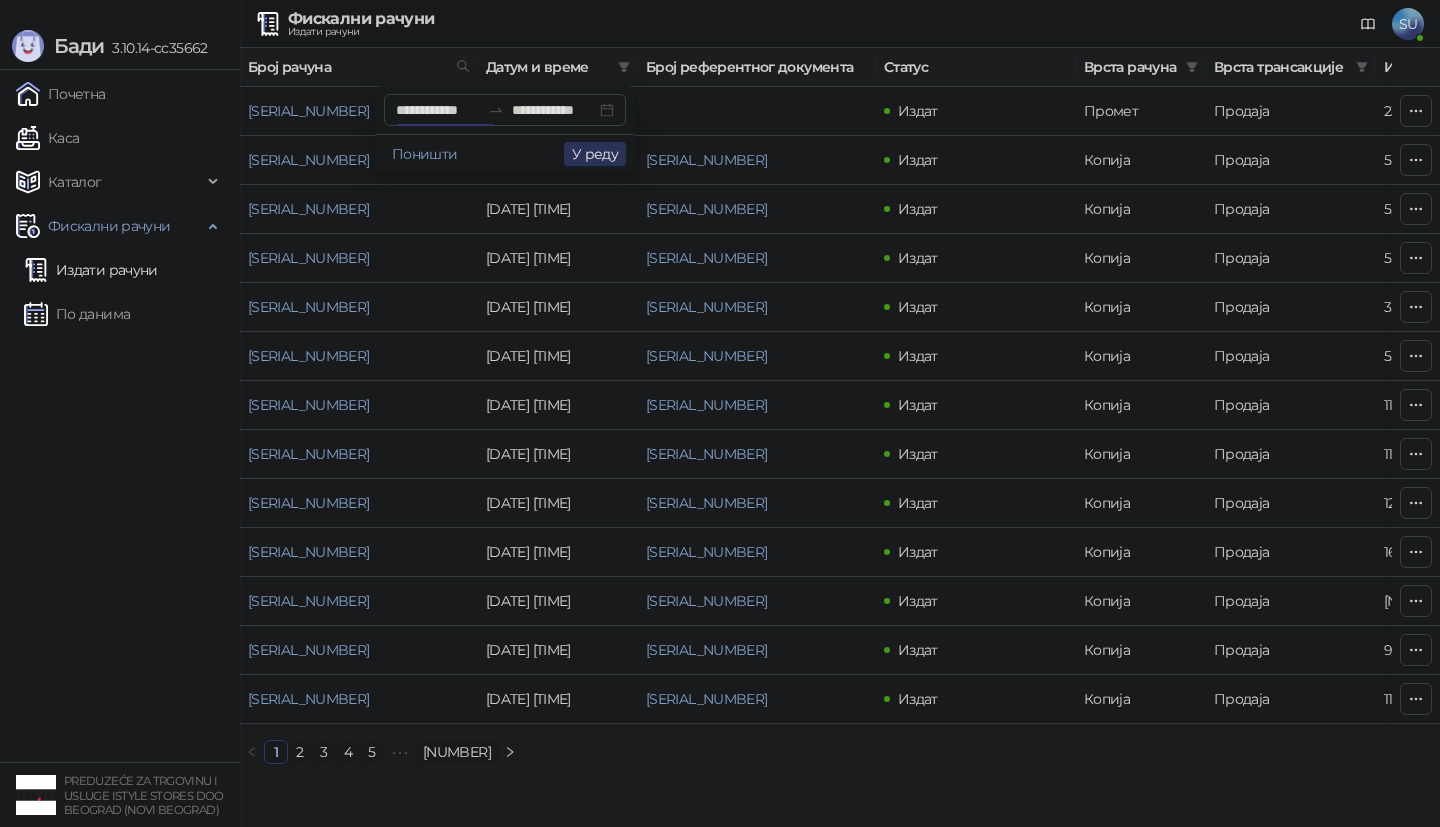 click on "У реду" at bounding box center (595, 154) 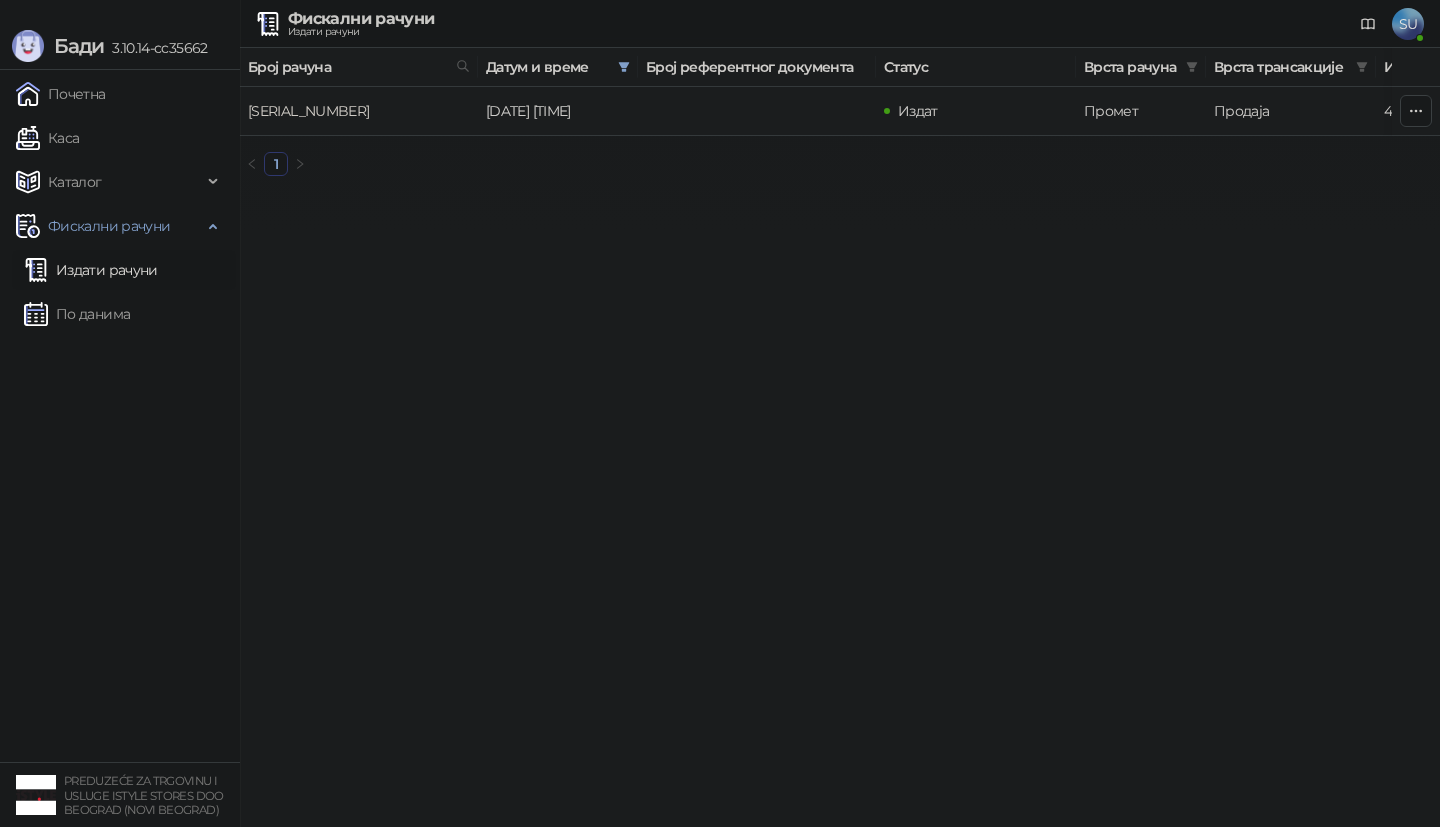 click on "[SERIAL_NUMBER]" at bounding box center (308, 111) 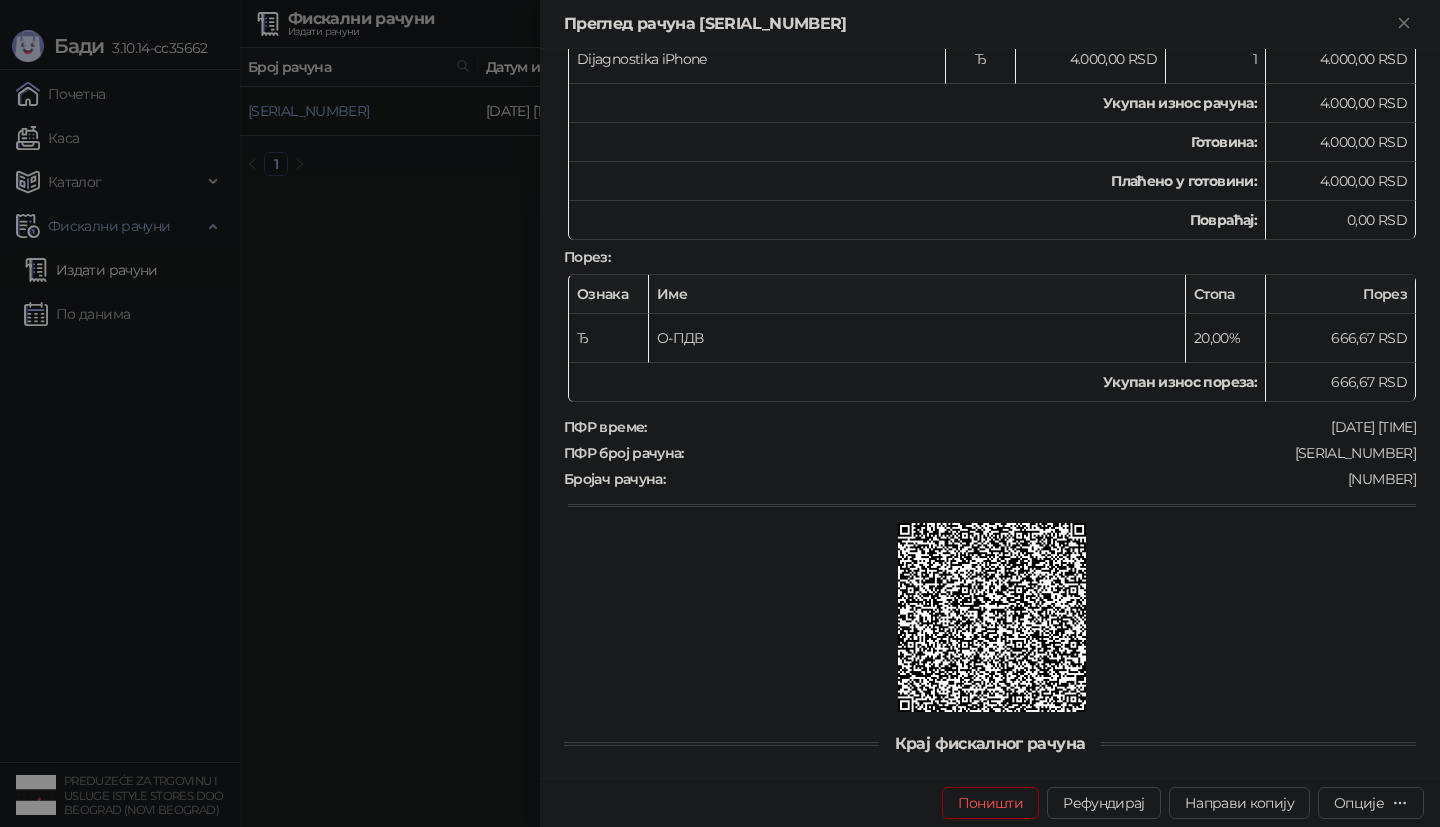 scroll, scrollTop: 0, scrollLeft: 0, axis: both 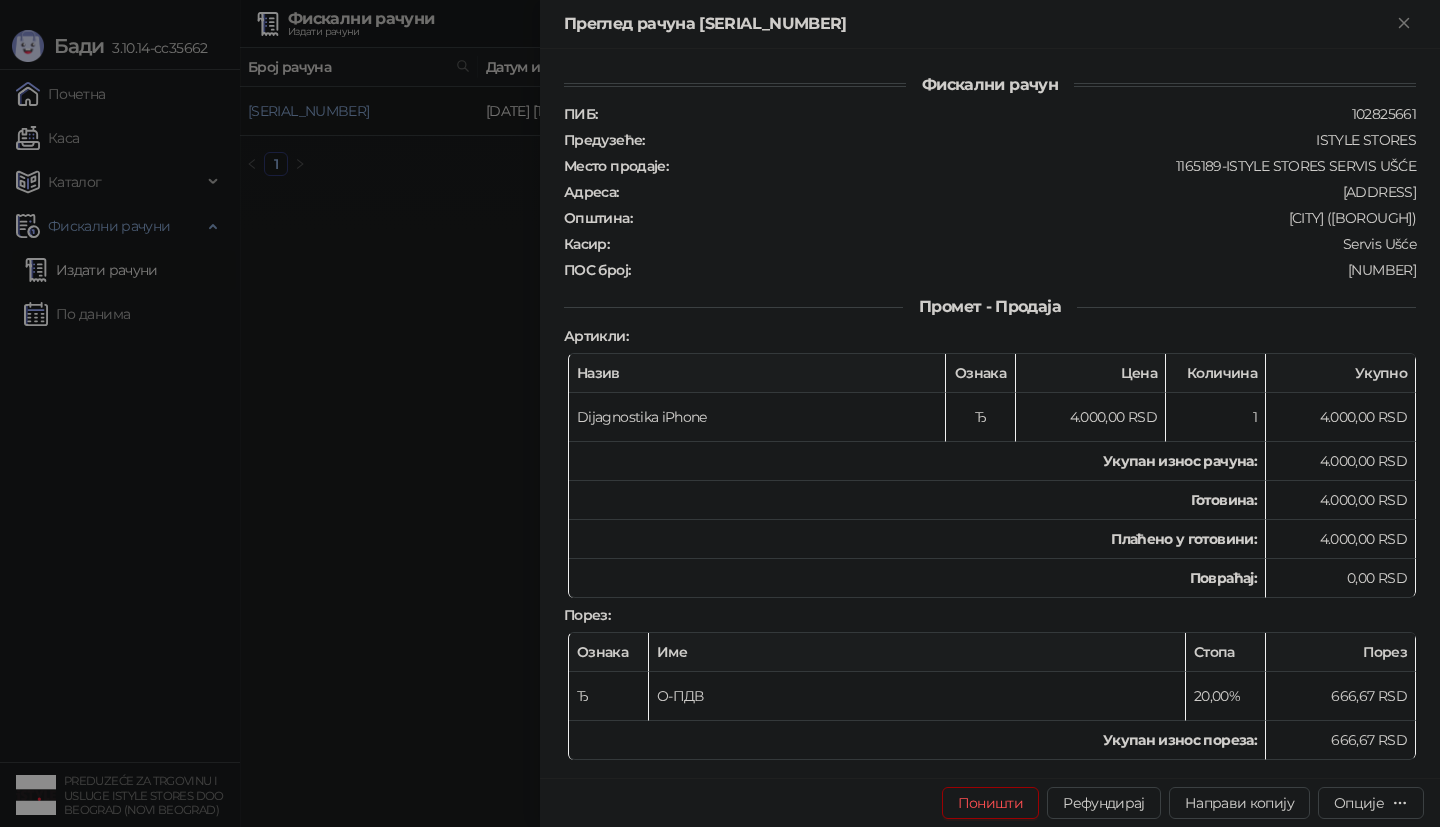 click at bounding box center (720, 413) 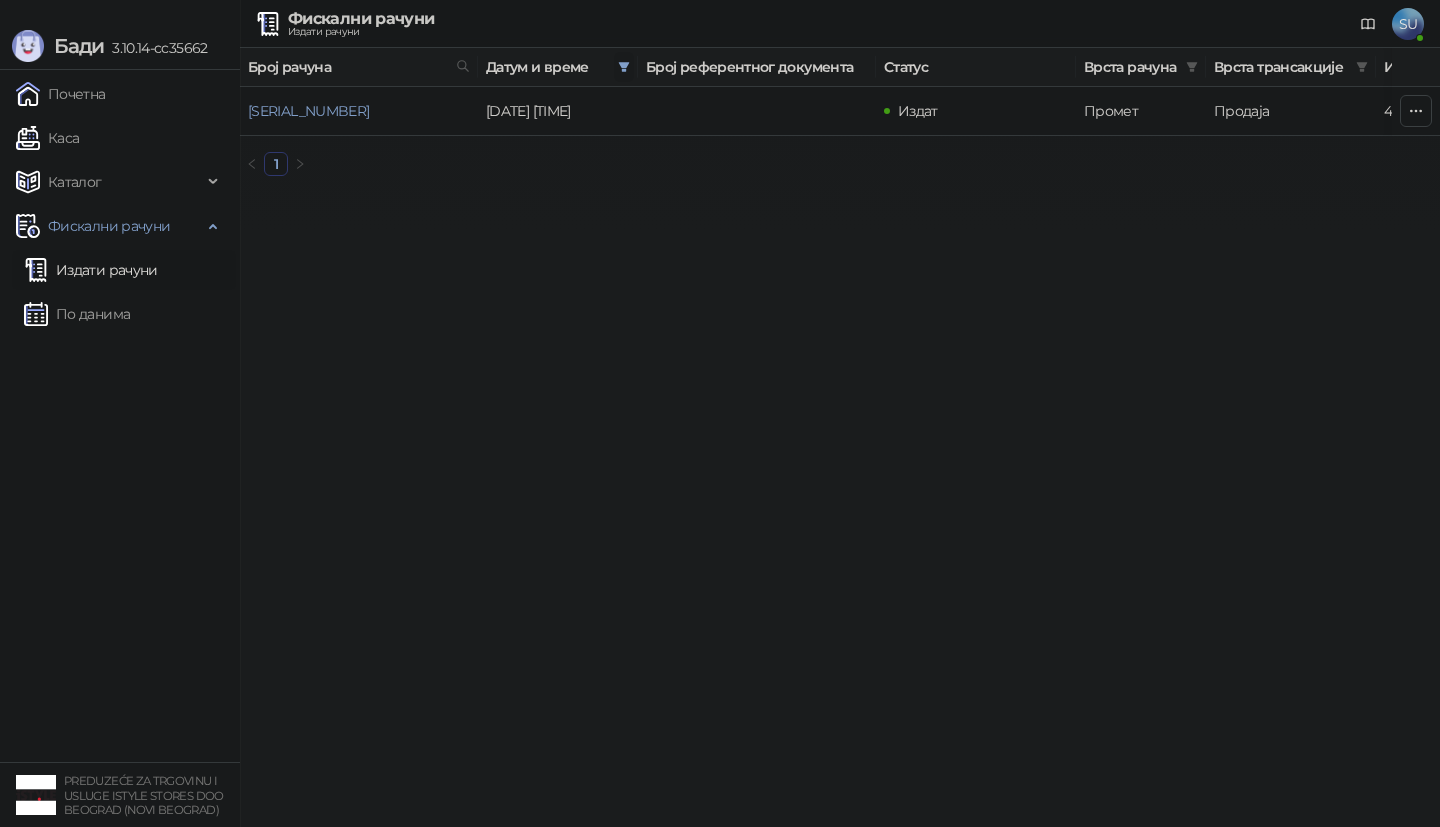 click at bounding box center (624, 67) 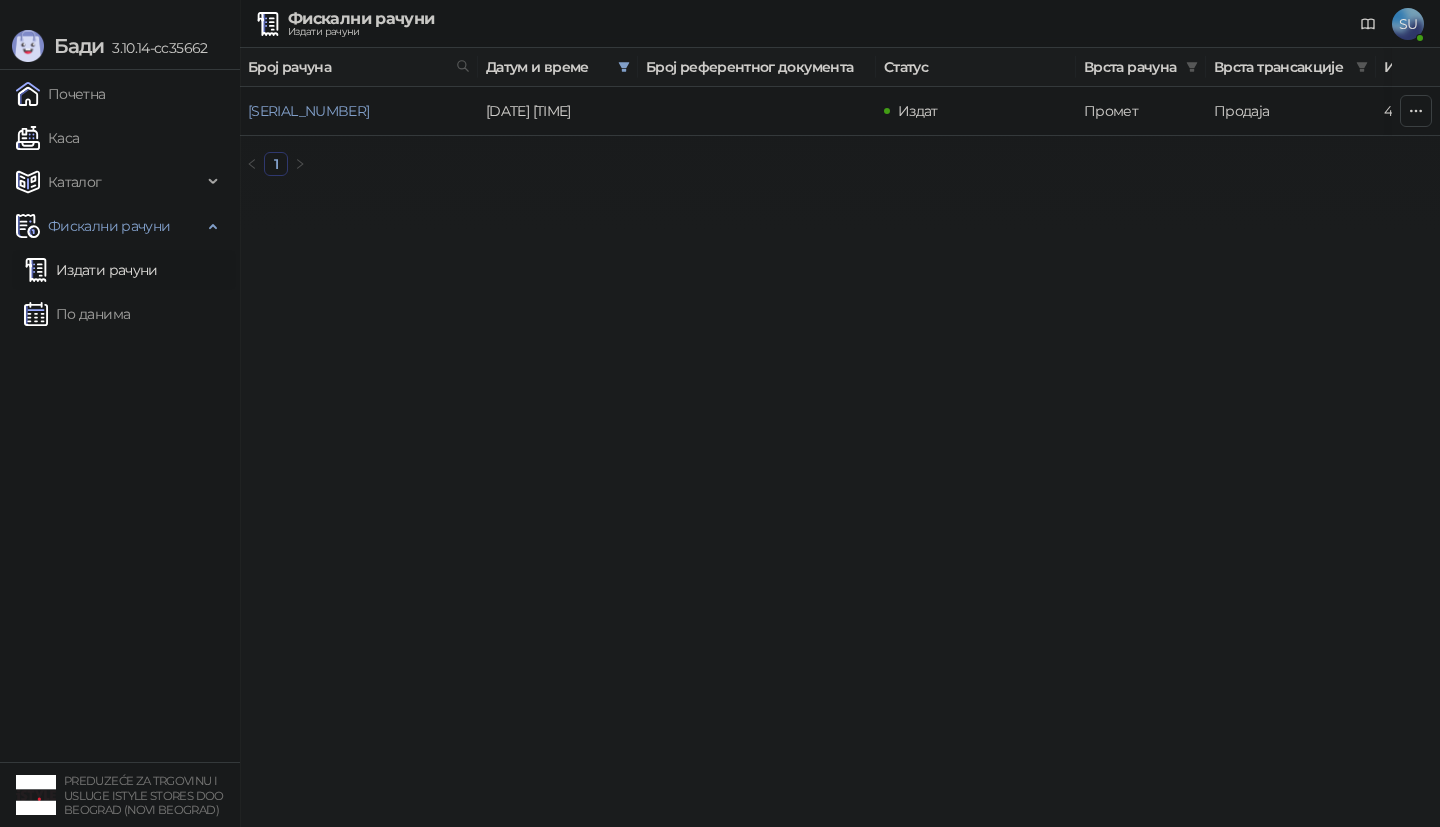 click on "Бади 3.10.14-cc35662 Почетна Каса Каталог Фискални рачуни Издати рачуни По данима PREDUZEĆE ЗА TRGOVINU I USLUGE ISTYLE STORES DOO [CITY] ([BOROUGH]) Фискални рачуни Издати рачуни SU Број рачуна Датум и време Број референтног документа Статус Врста рачуна Врста трансакције Износ Касир Продајно место                     [SERIAL_NUMBER] [DATE] [TIME] Издат Промет Продаја 4.000,00 RSD Servis Ušće iStyle Servis Ušće 1 ФИСКАЛНИ РАЧУН [NUMBER] ISTYLE STORES [NUMBER]-ISTYLE STORES SERVIS UŠĆE [ADDRESS] [CITY] ([BOROUGH]) Касир: Servis Ušće ЕСИР број: [NUMBER] ПРОМЕТ - ПРОДАЈА Артикли   Назив Цена Кол. Укупно SVC,BATTERY,IPHONE 13 PRO MAX (Ђ) 1" at bounding box center [720, 96] 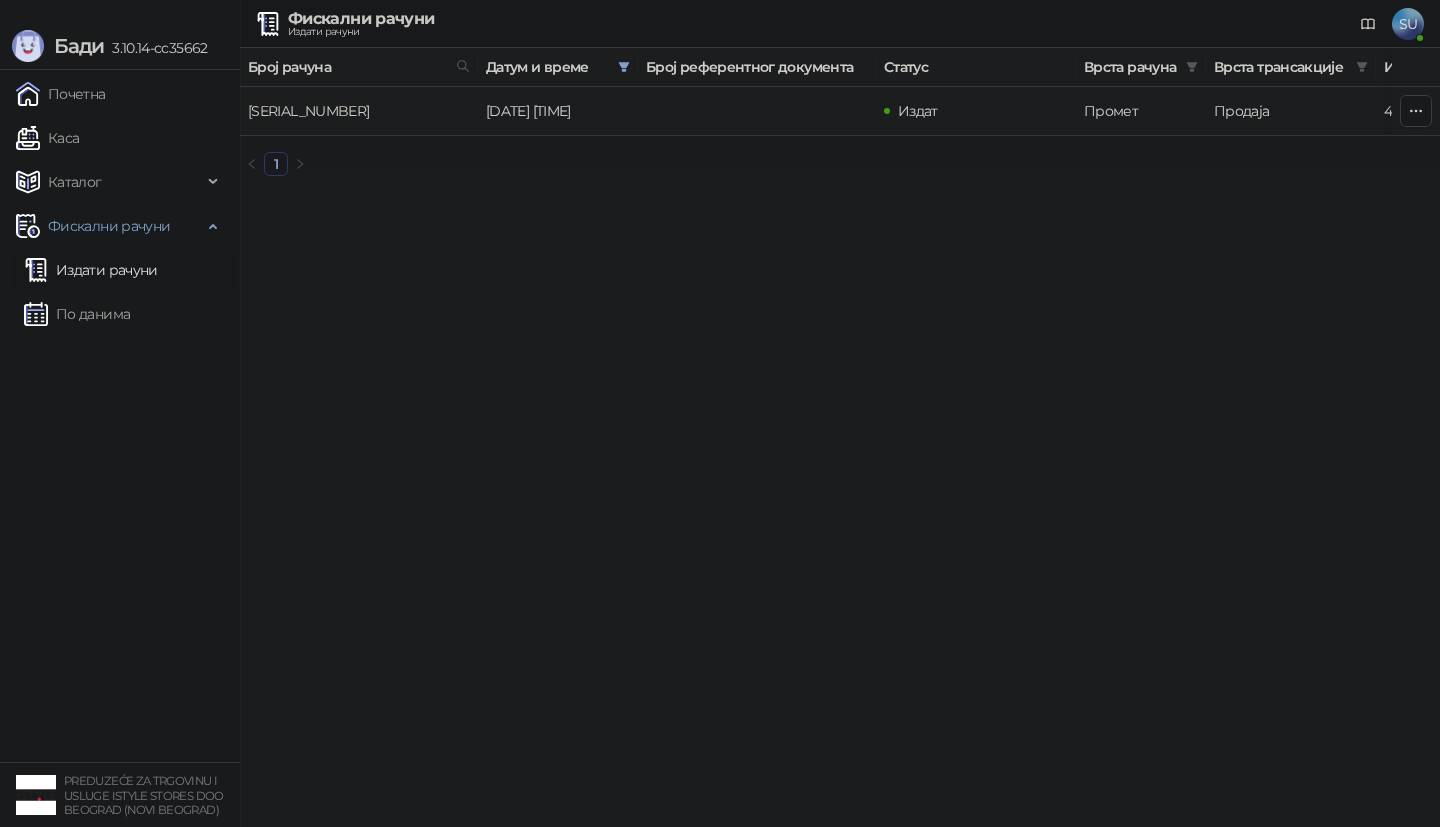 click on "[SERIAL_NUMBER]" at bounding box center [308, 111] 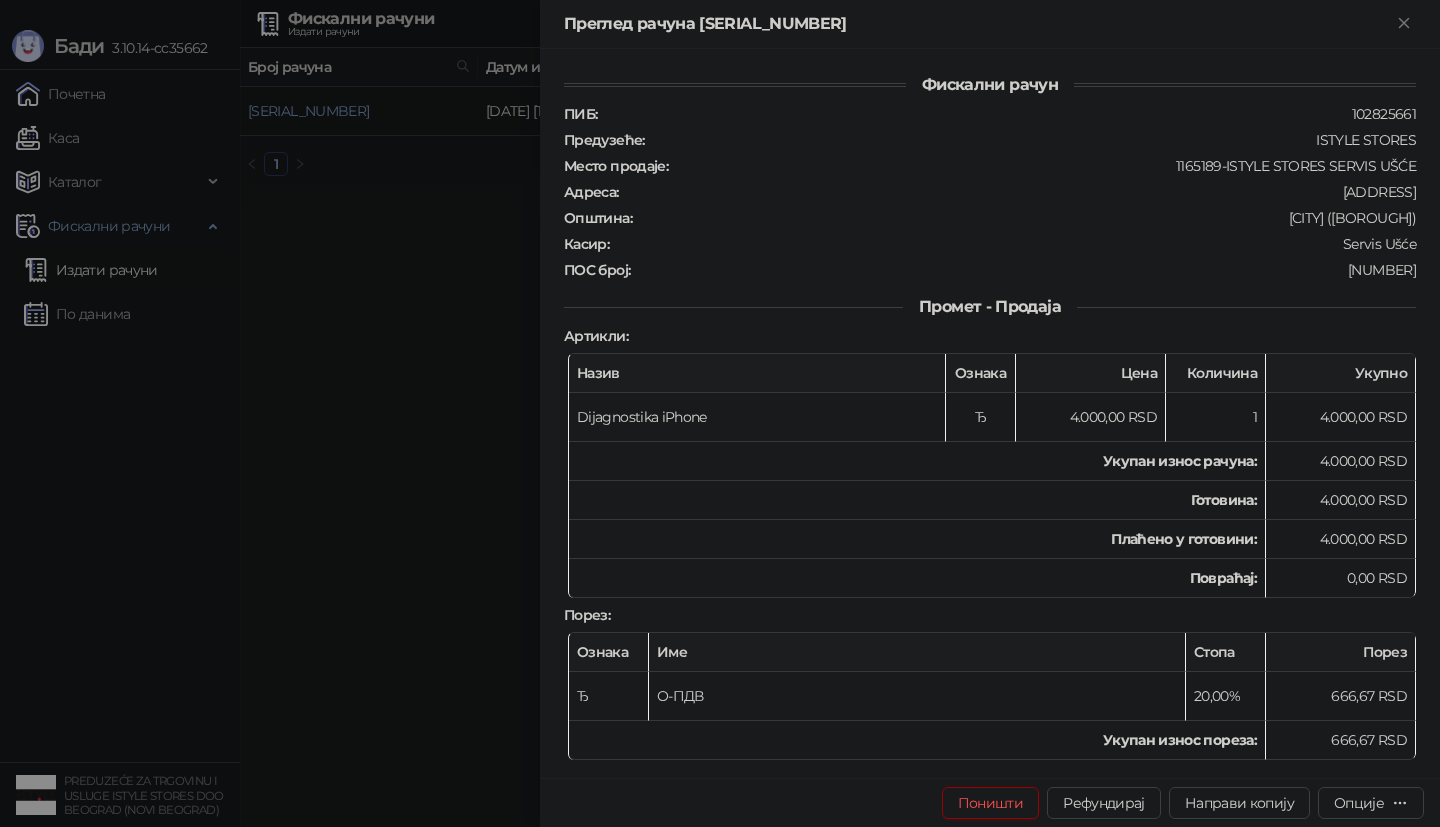 click at bounding box center [720, 413] 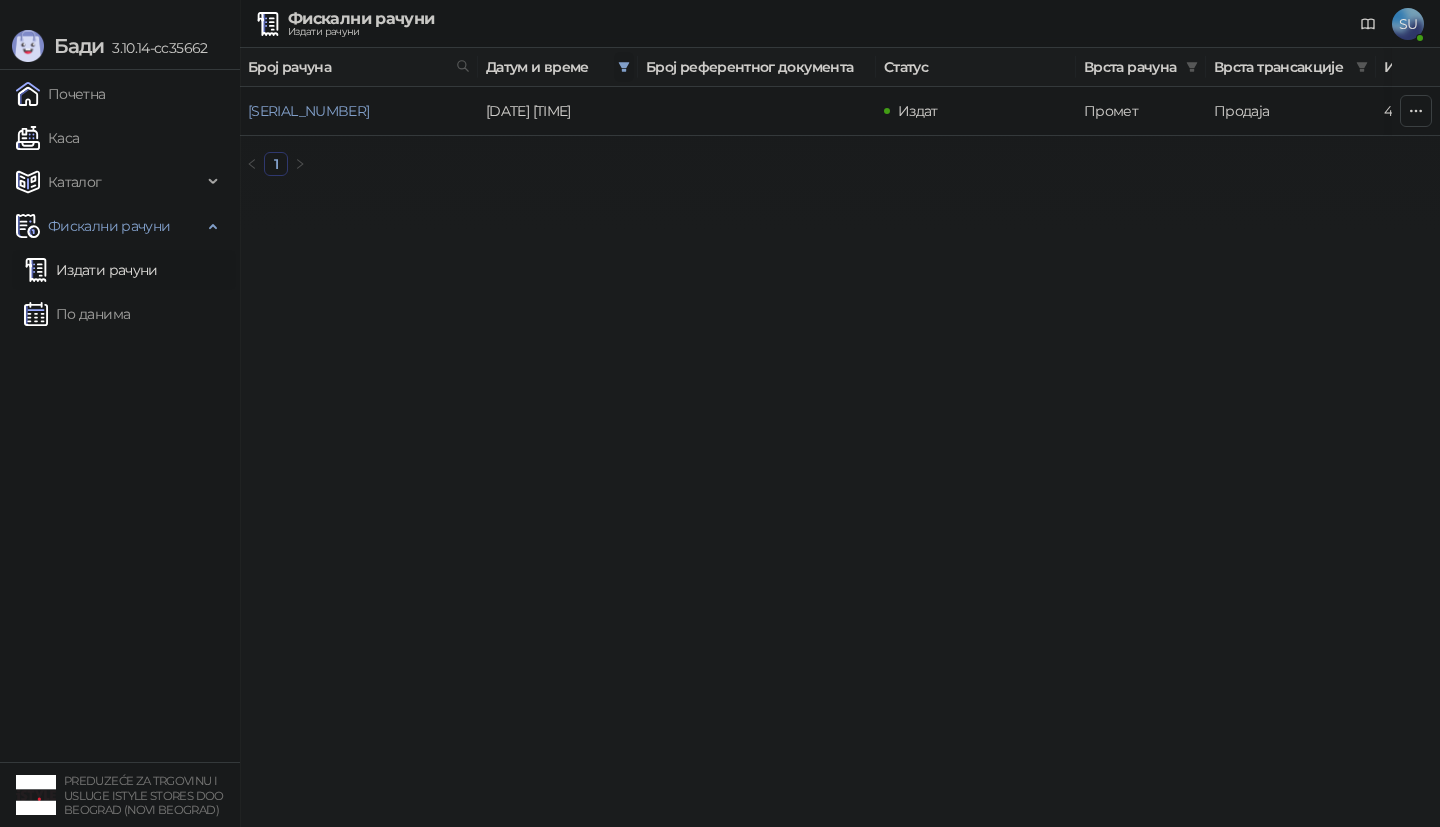 click 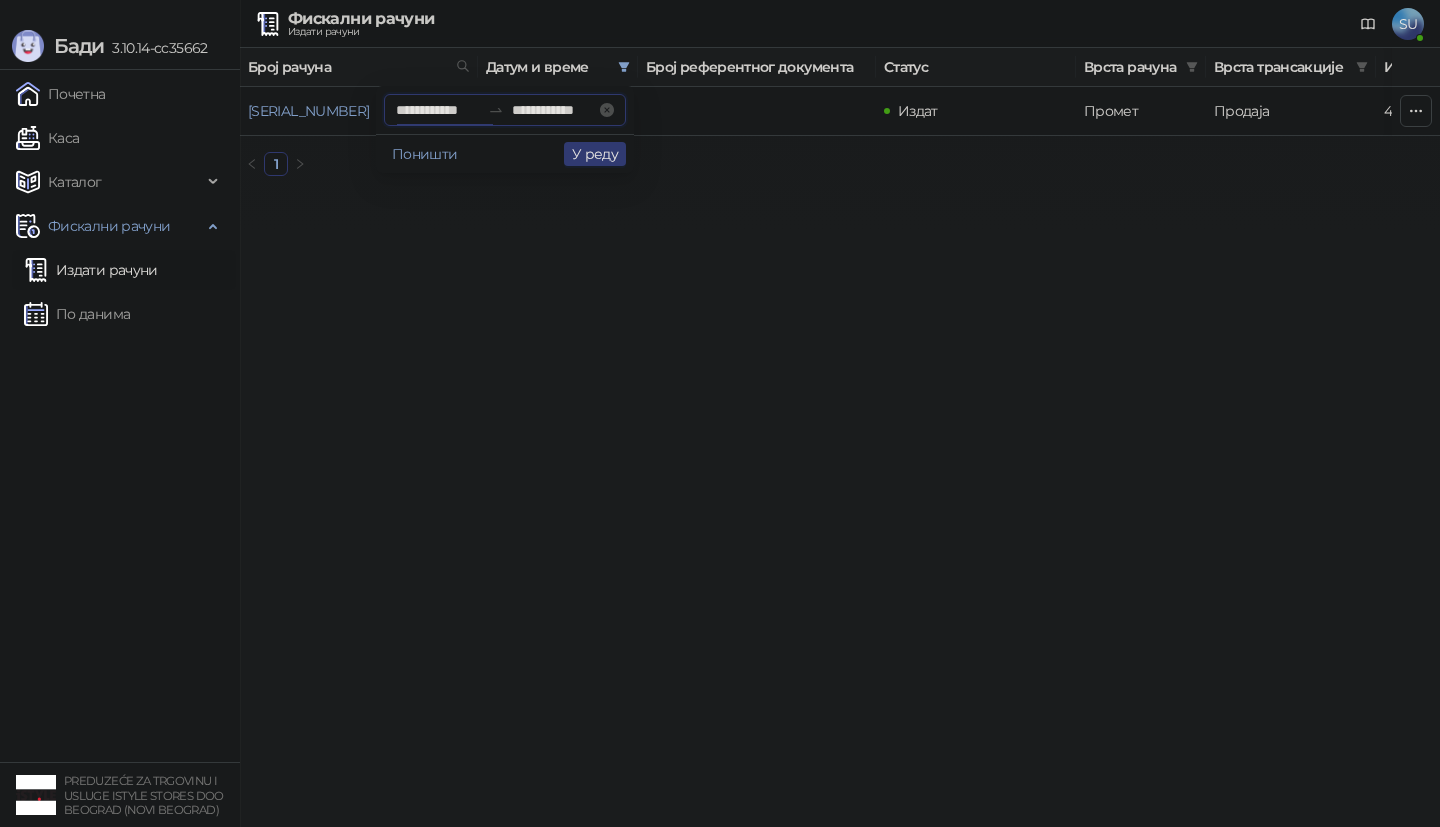 click on "**********" at bounding box center (438, 110) 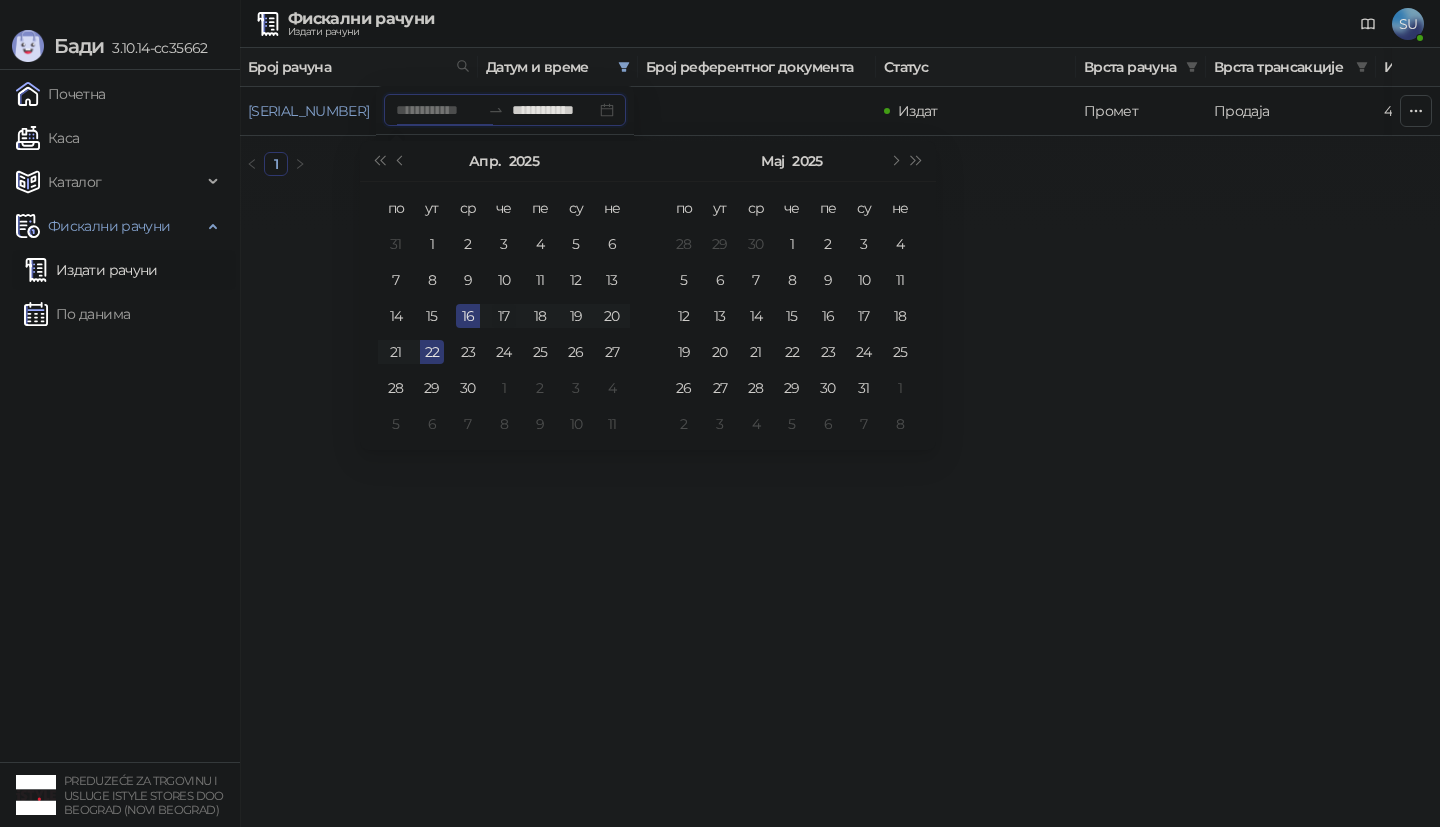 type on "**********" 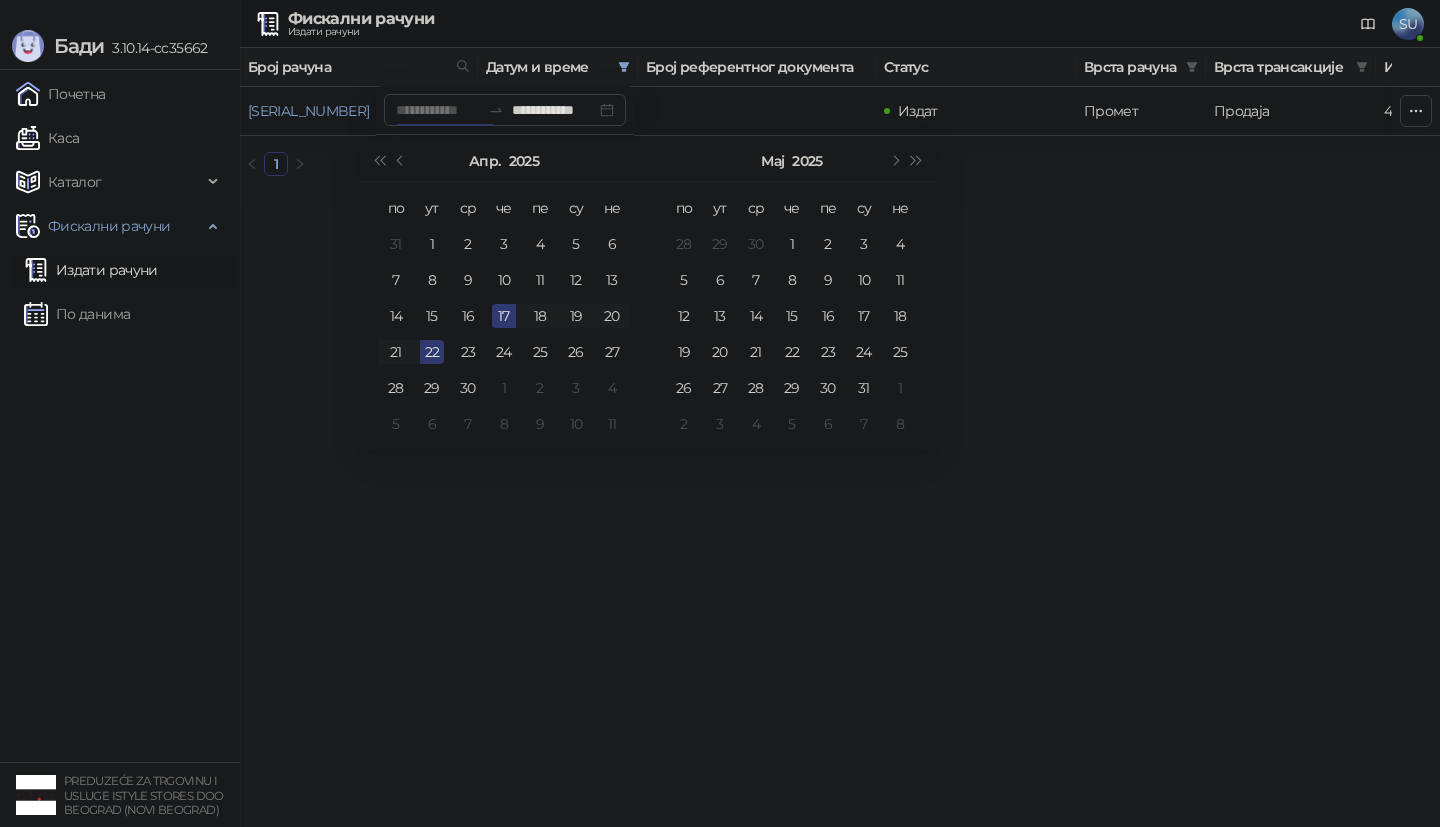 click on "17" at bounding box center [504, 316] 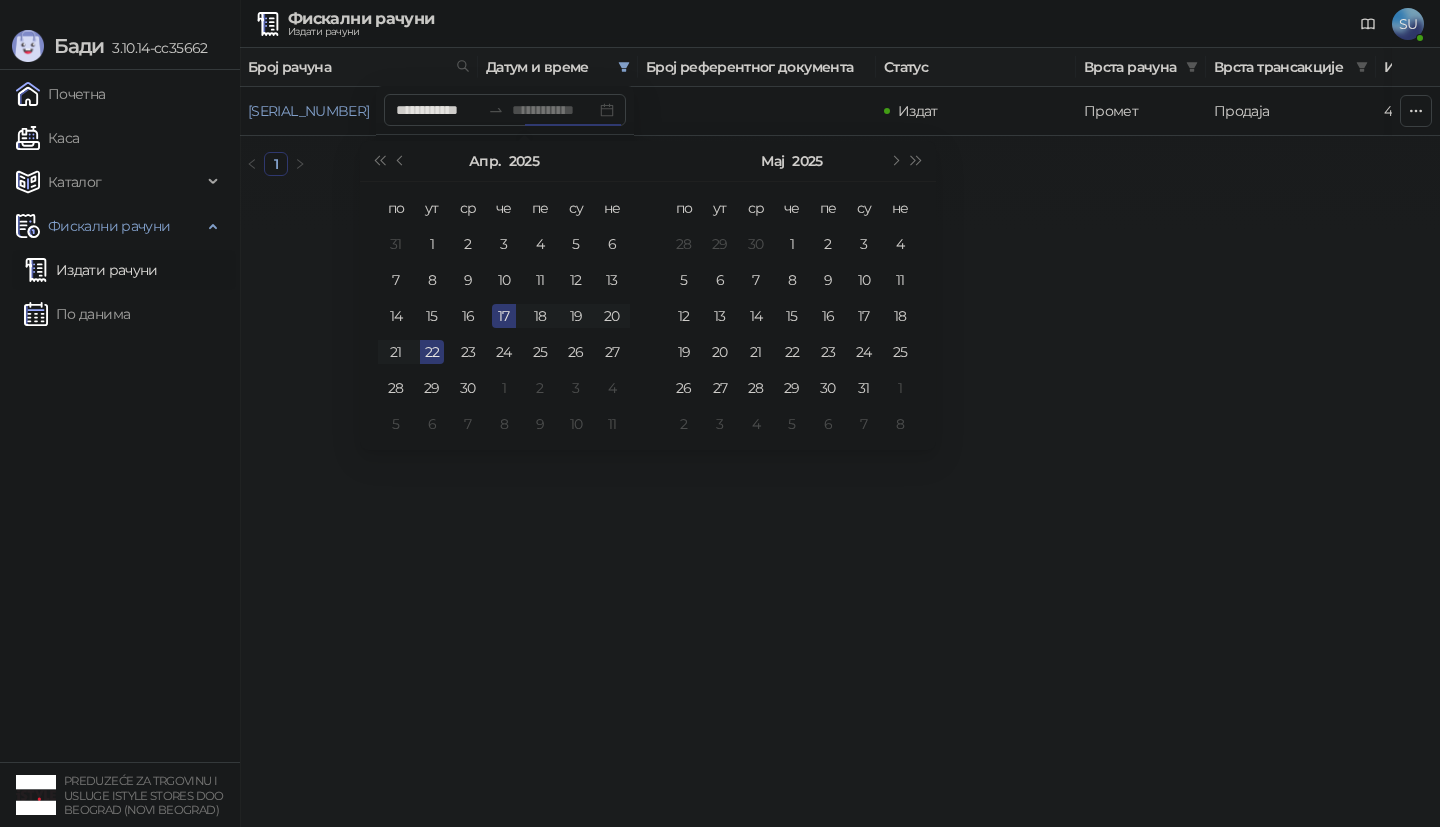 click on "17" at bounding box center (504, 316) 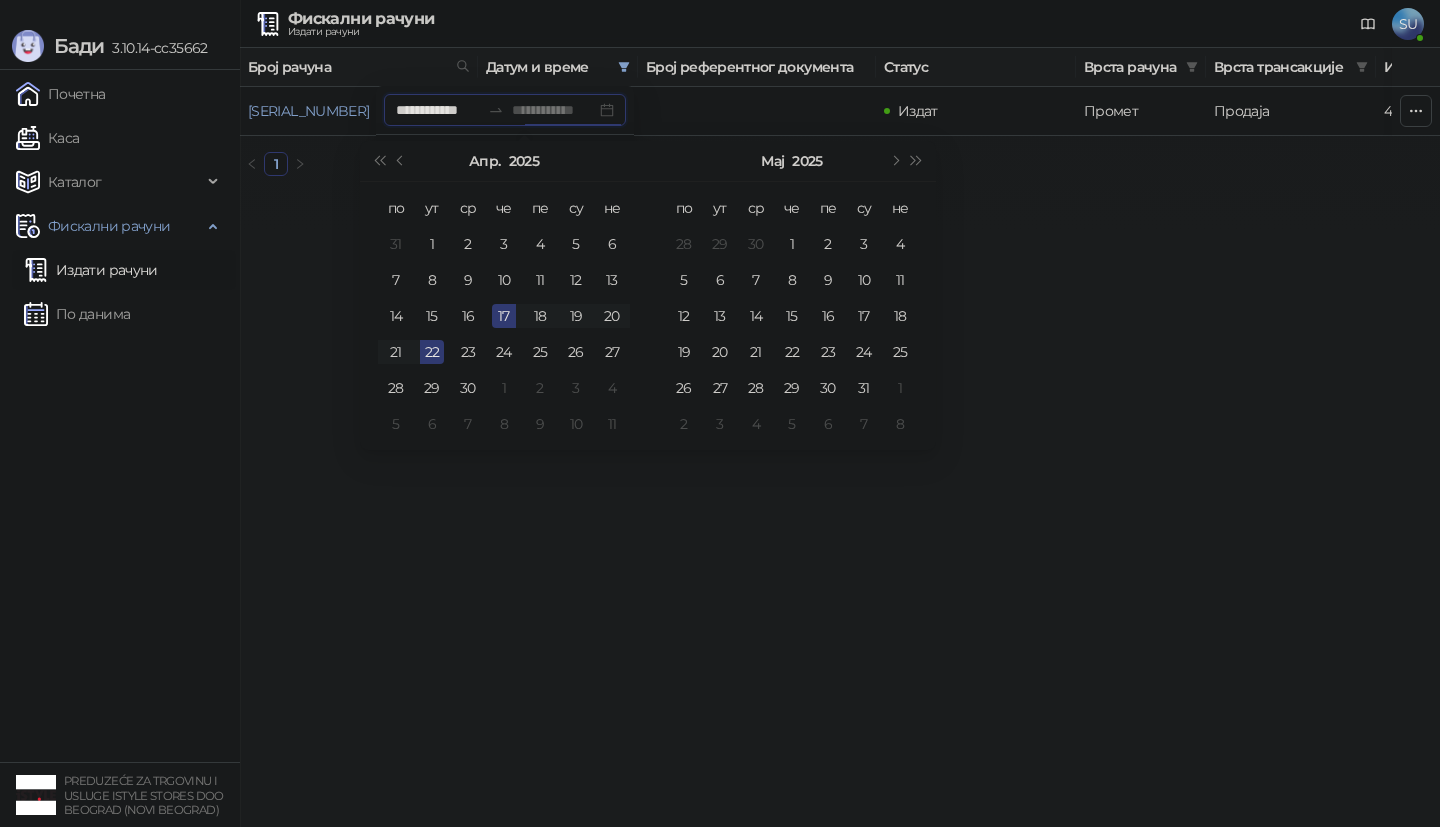 type on "**********" 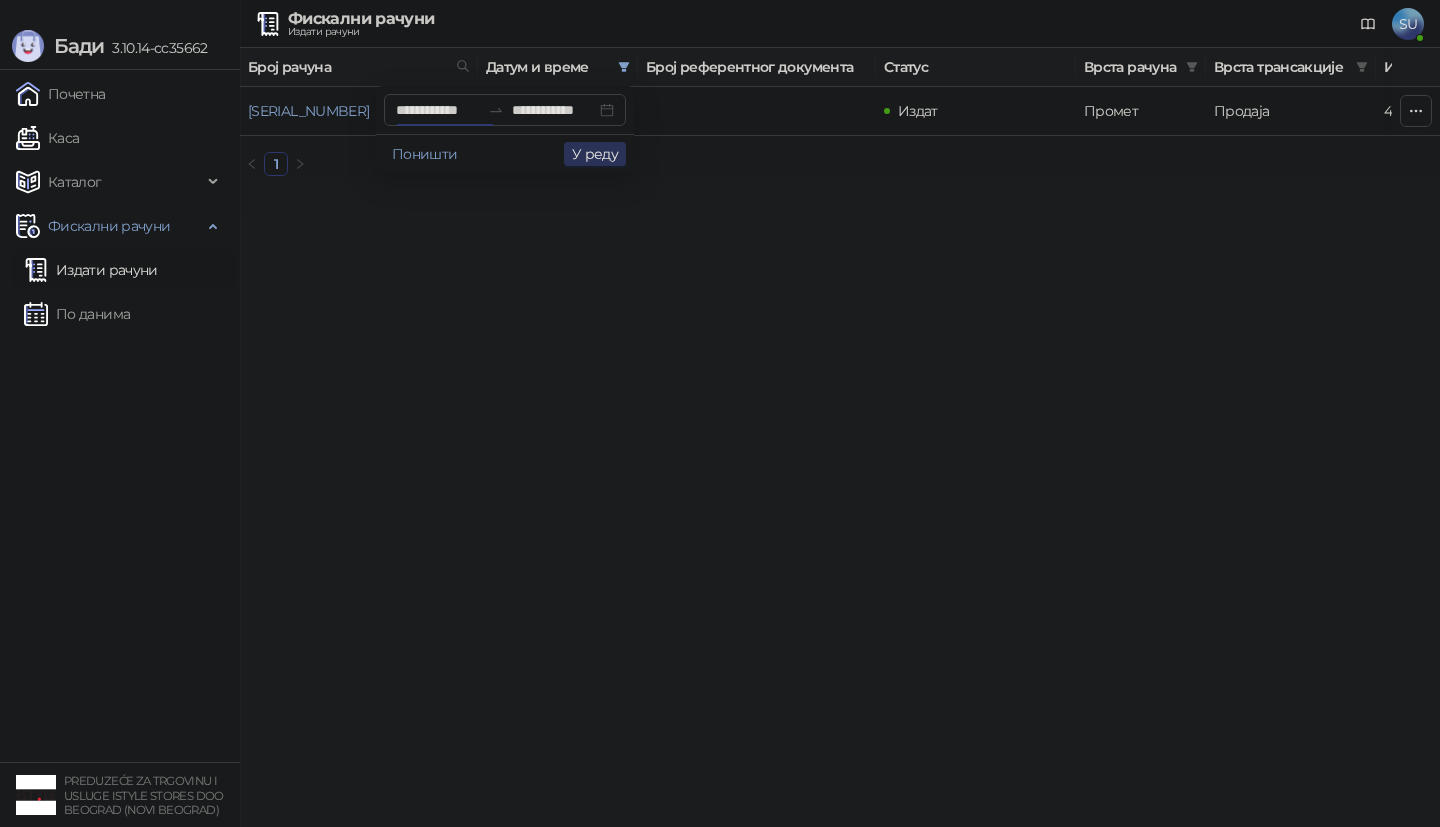 click on "У реду" at bounding box center (595, 154) 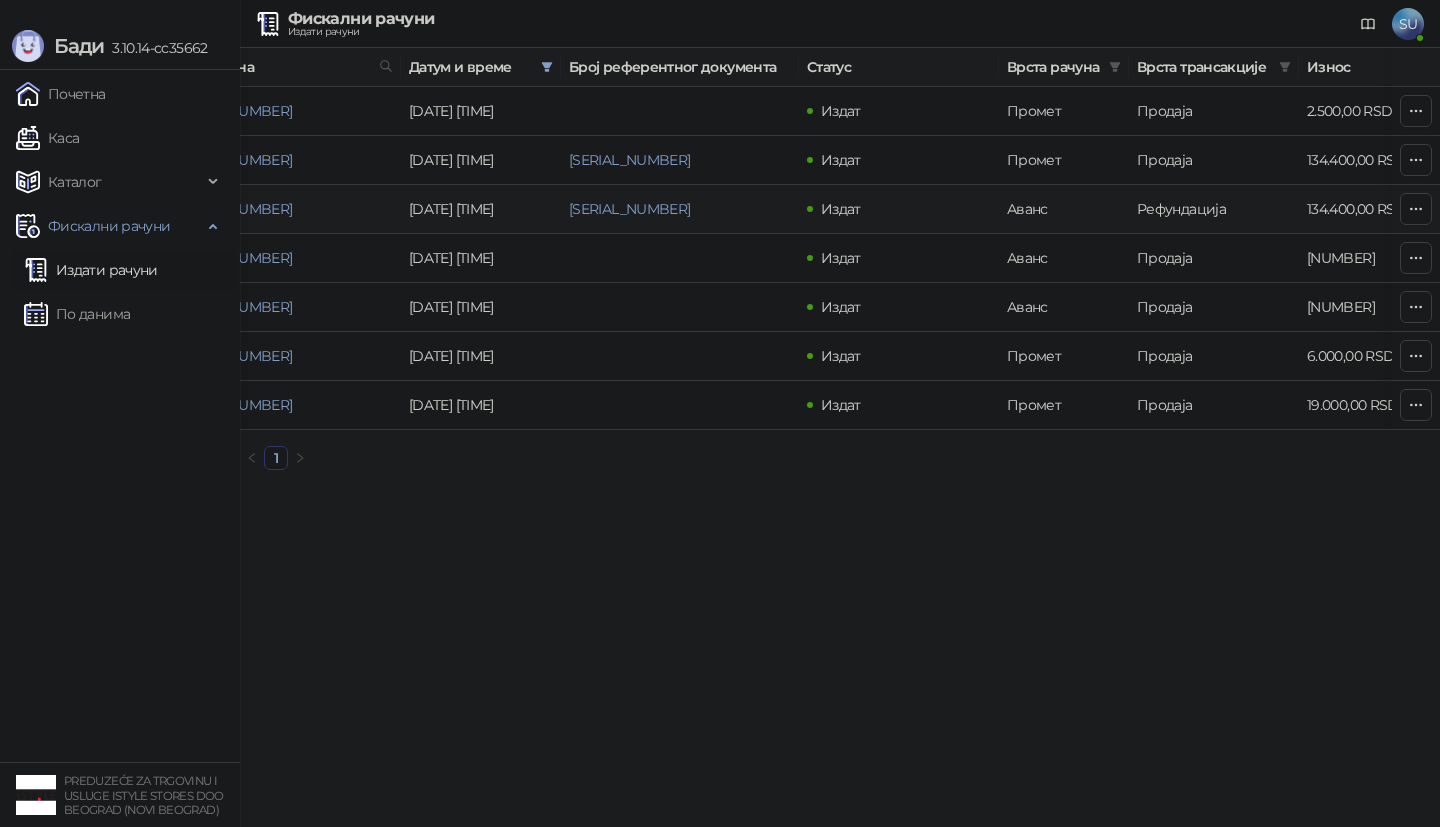 scroll, scrollTop: 0, scrollLeft: 0, axis: both 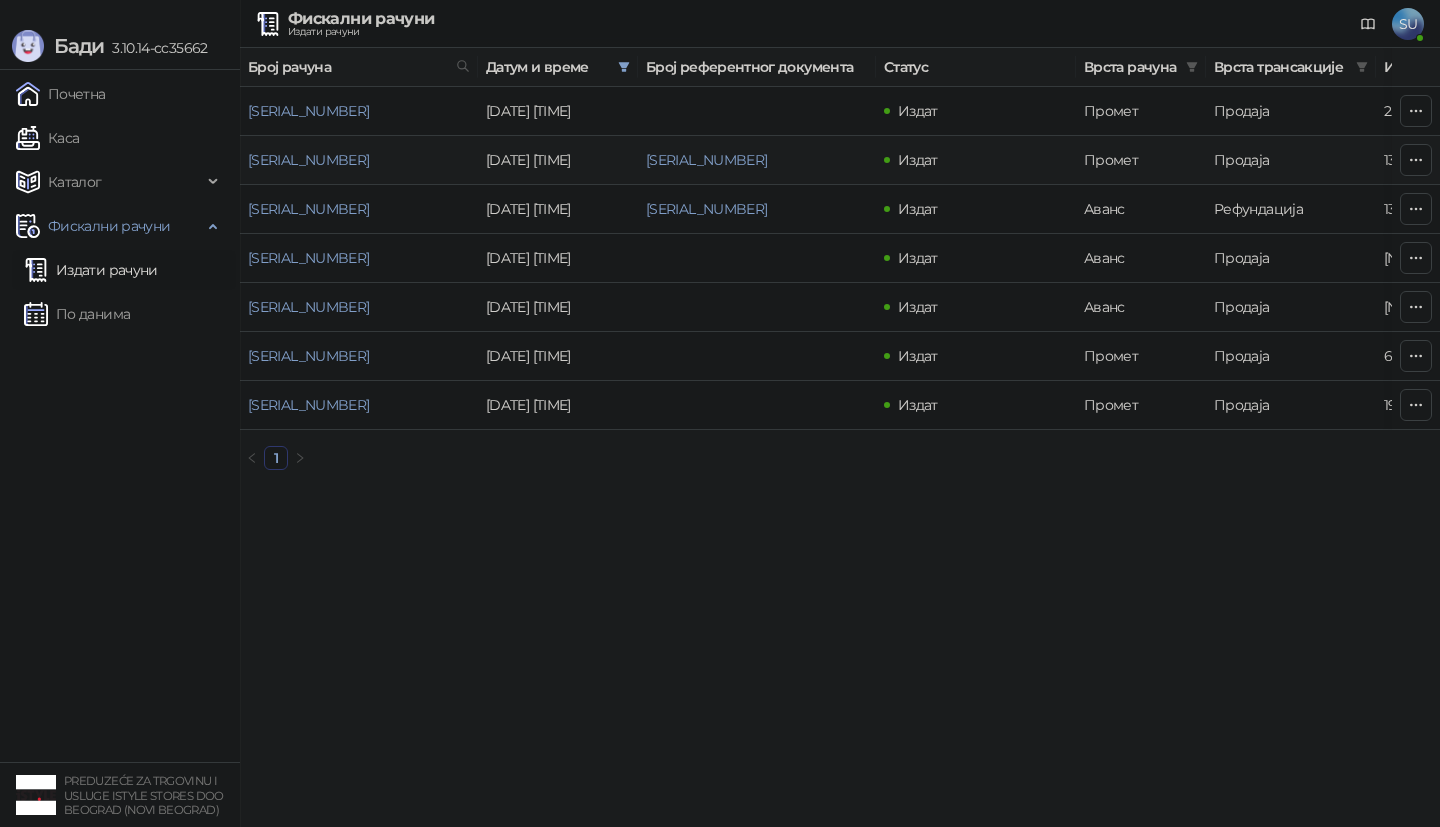 click on "[SERIAL_NUMBER]" at bounding box center (359, 160) 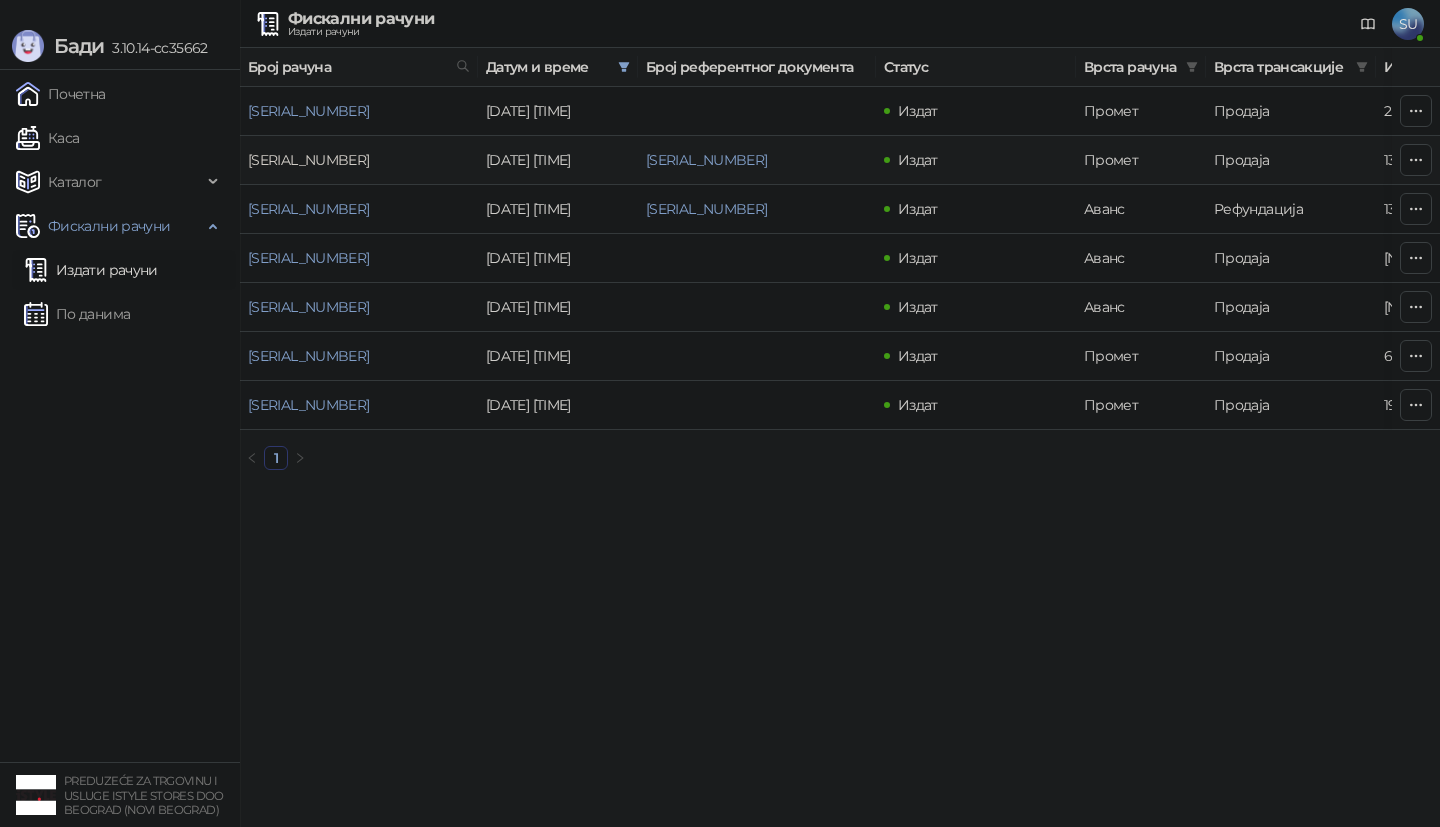 click on "[SERIAL_NUMBER]" at bounding box center [308, 160] 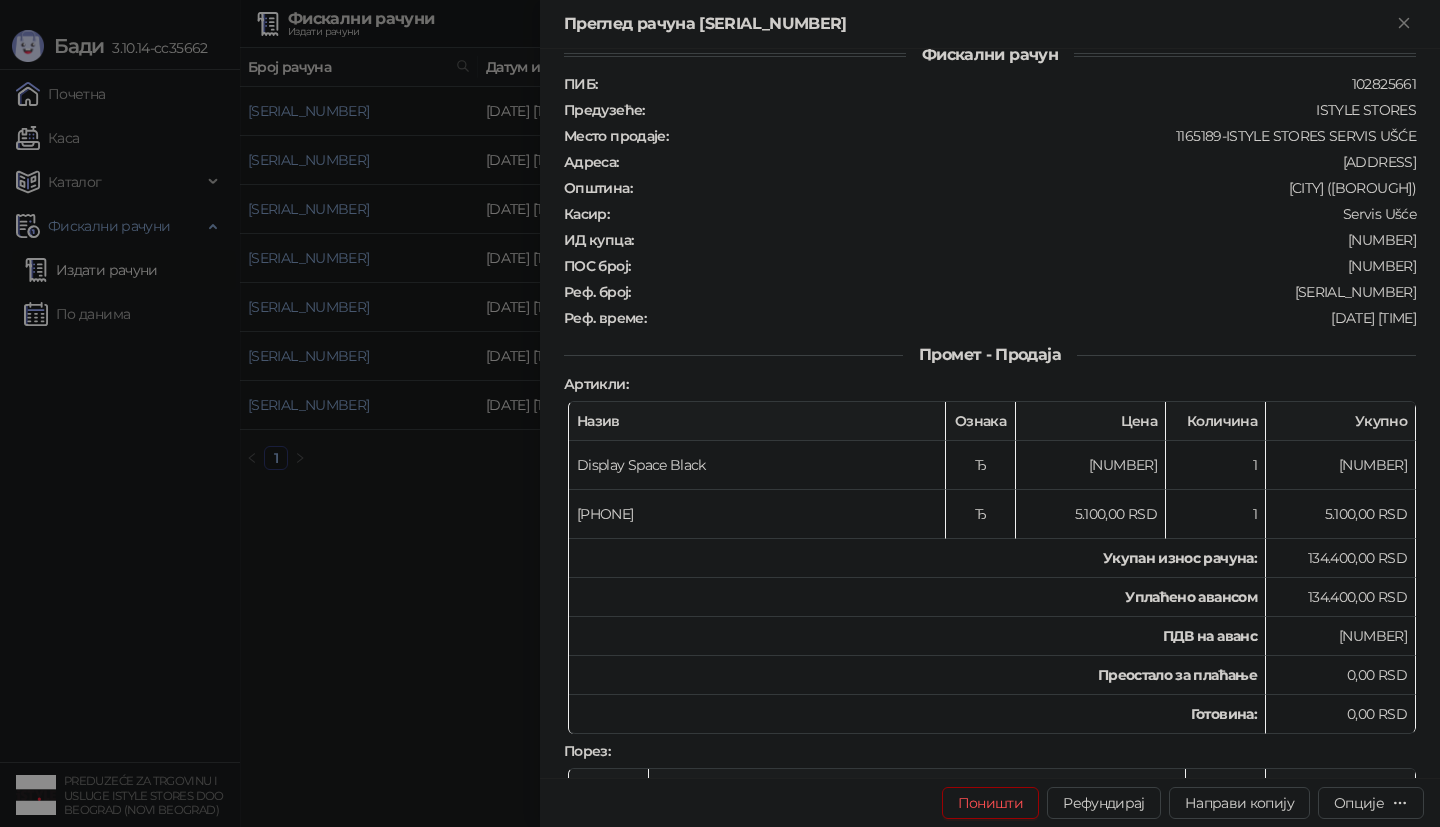 scroll, scrollTop: 0, scrollLeft: 0, axis: both 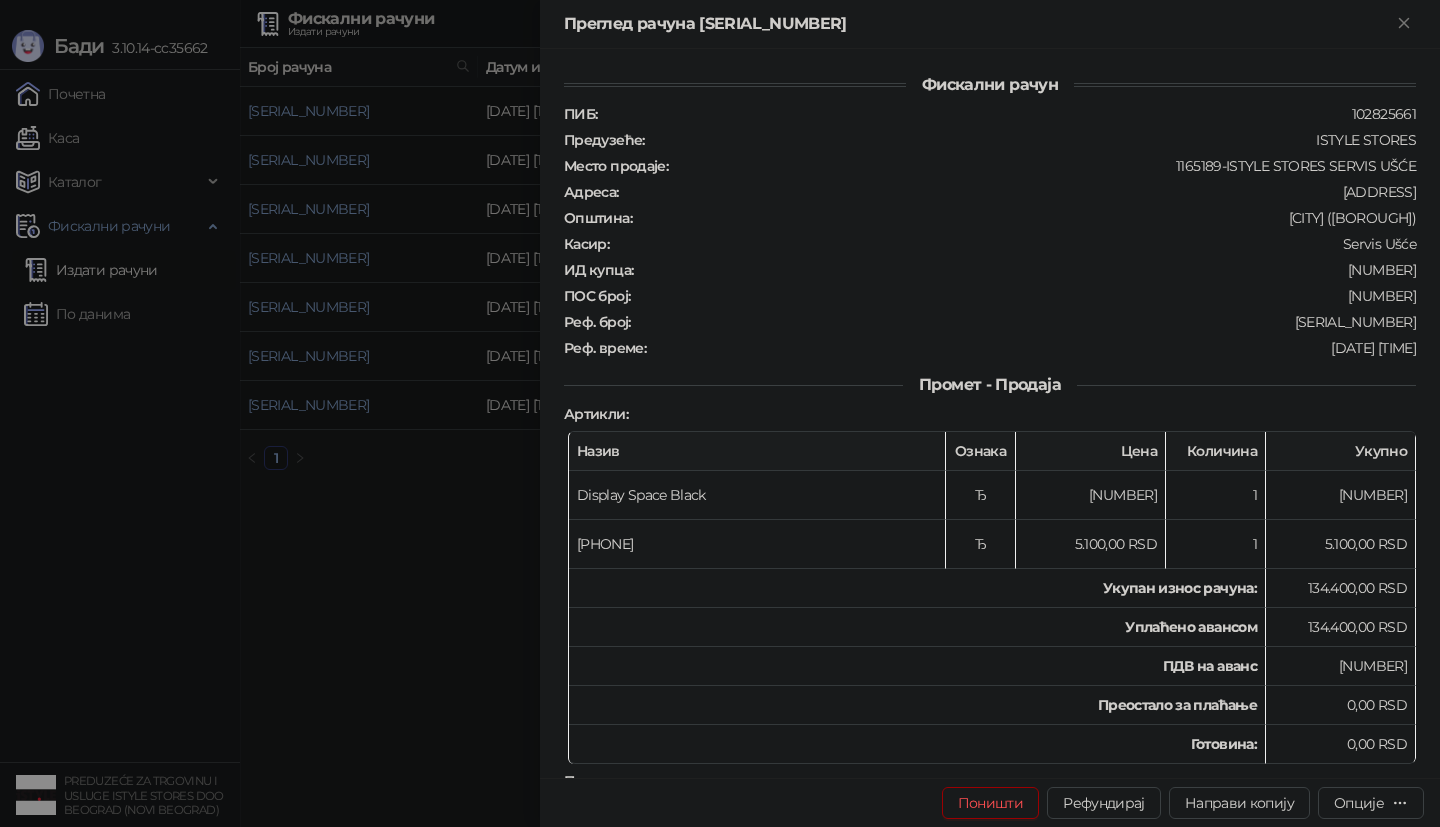 click at bounding box center (720, 413) 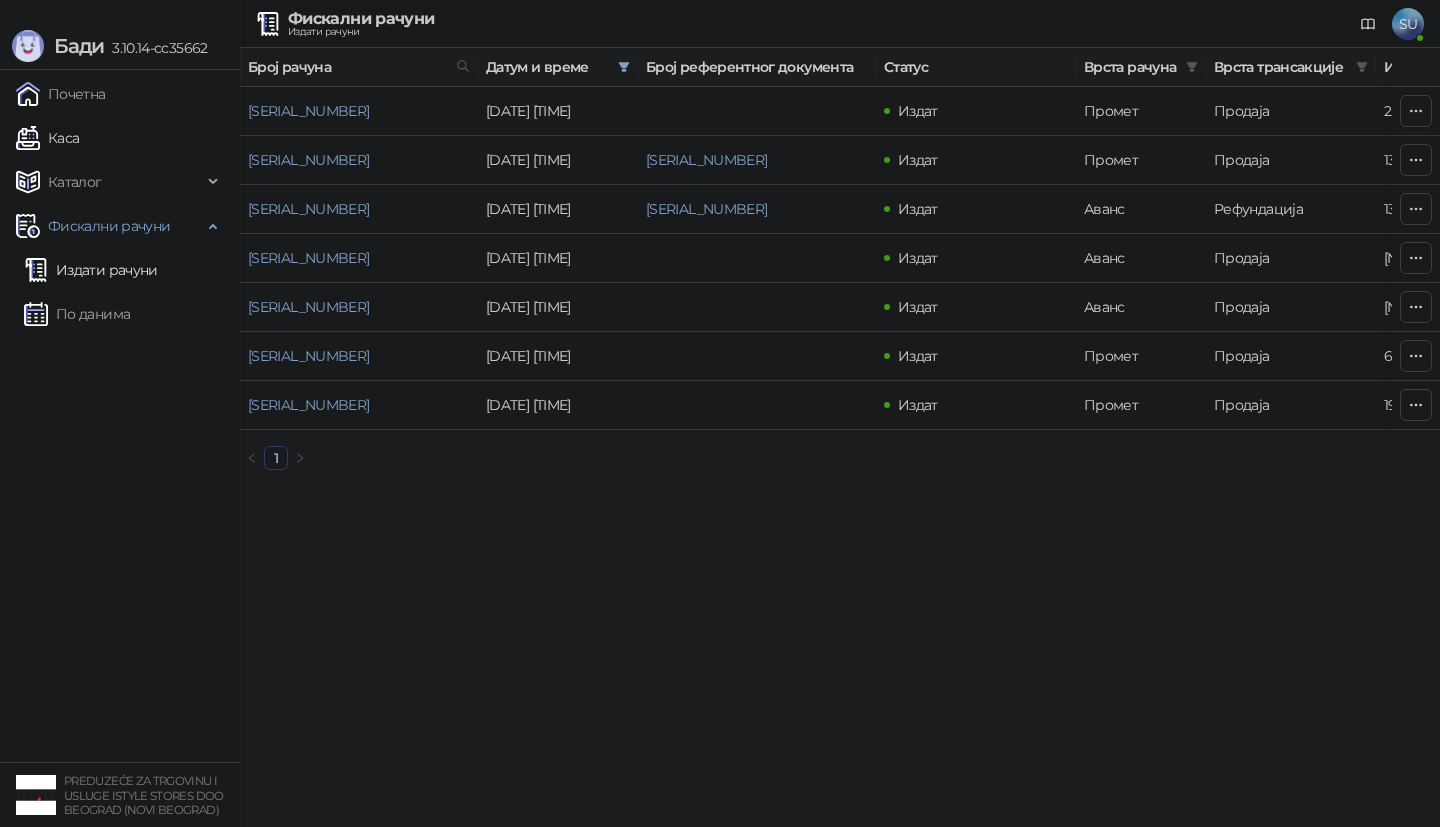 click on "Каса" at bounding box center [47, 138] 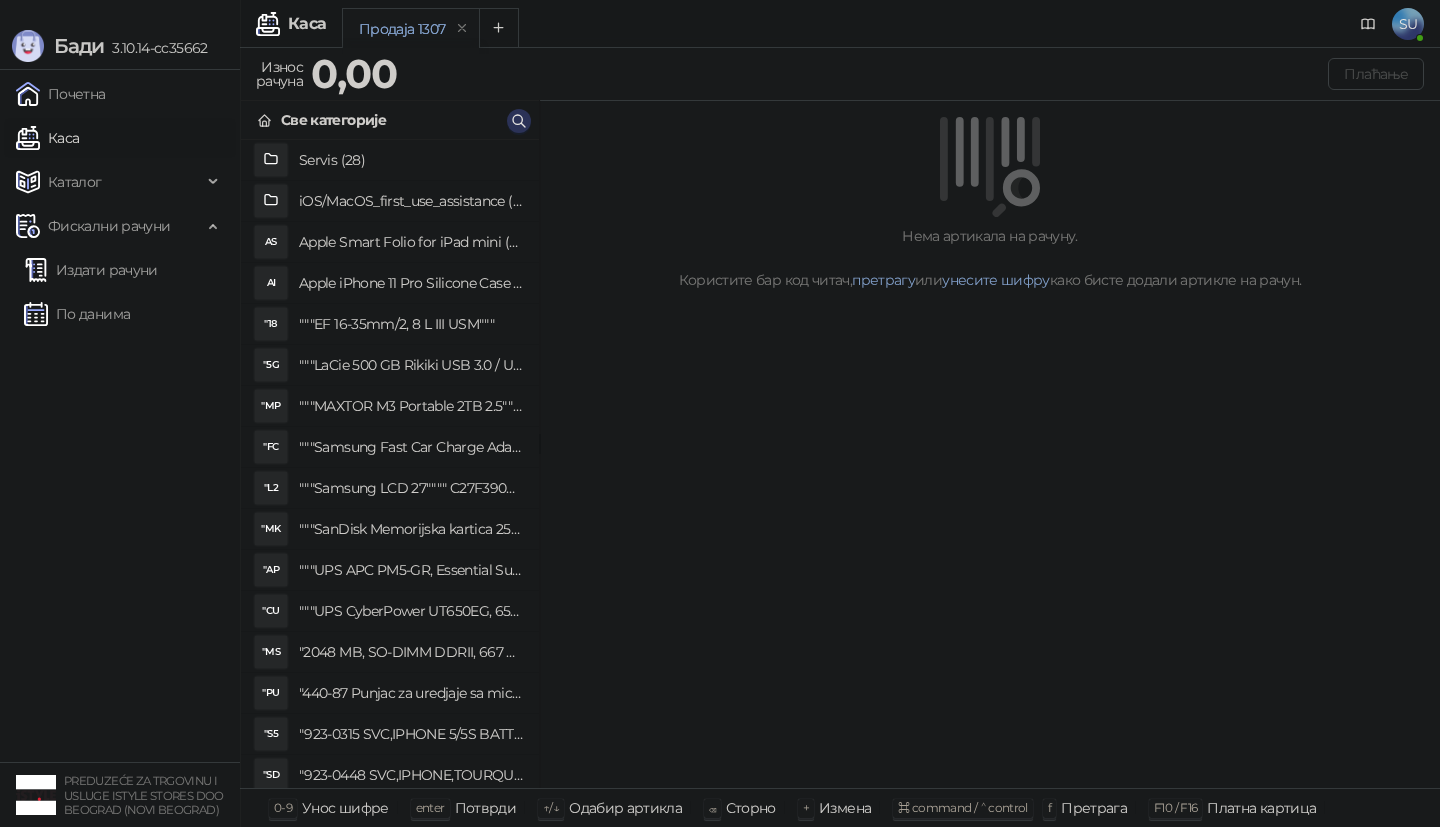 click 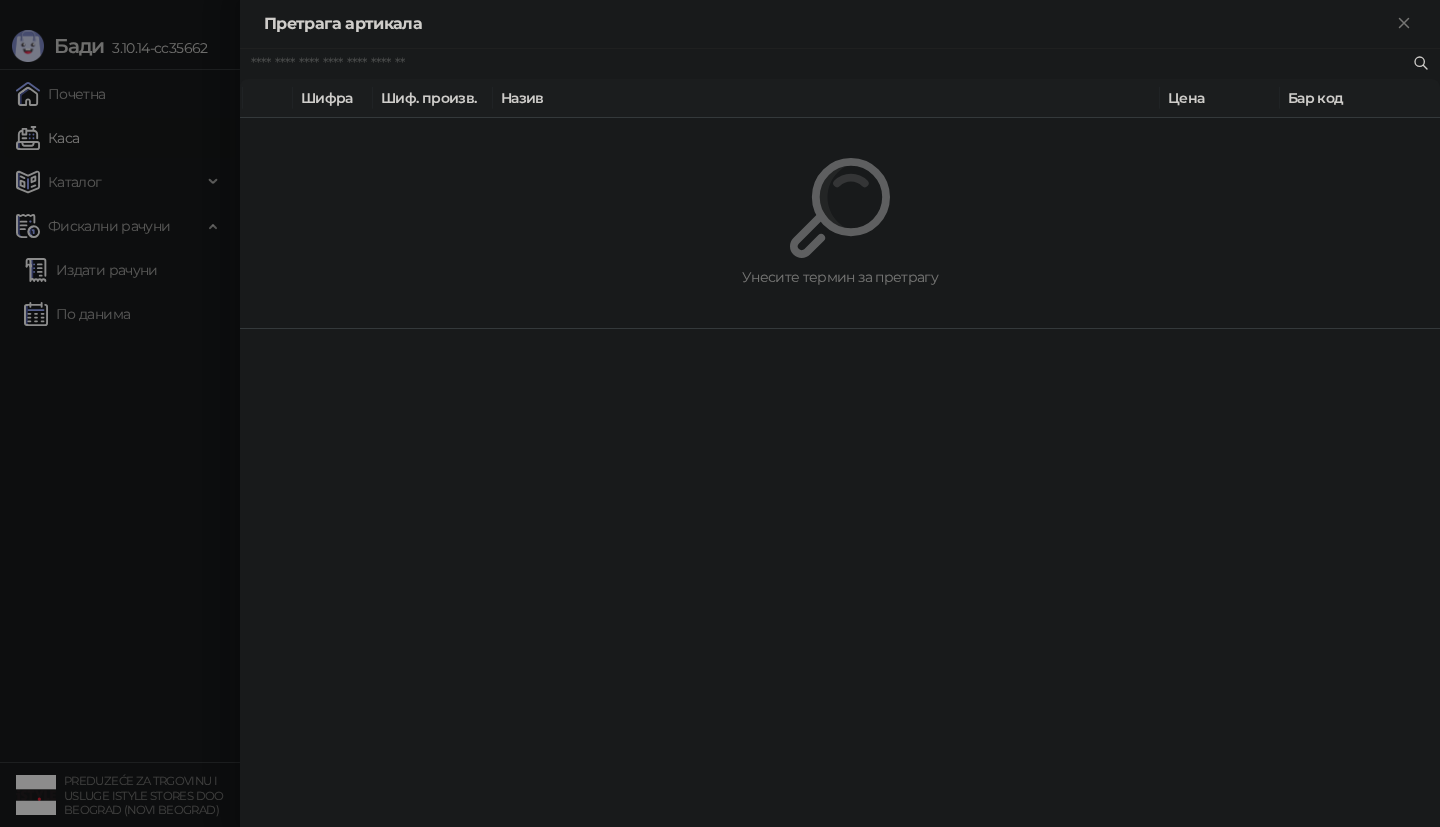 paste on "*********" 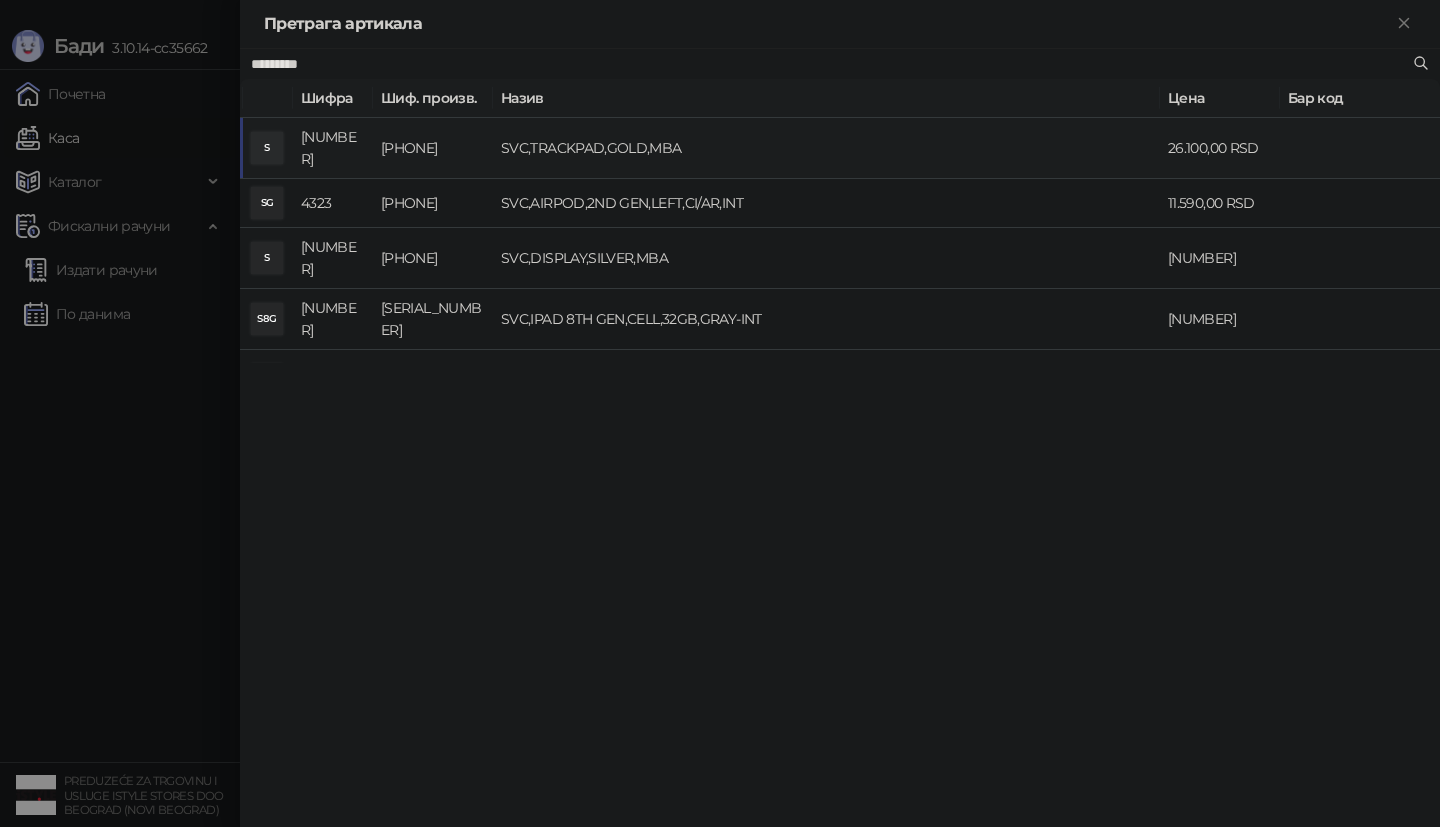 type on "*********" 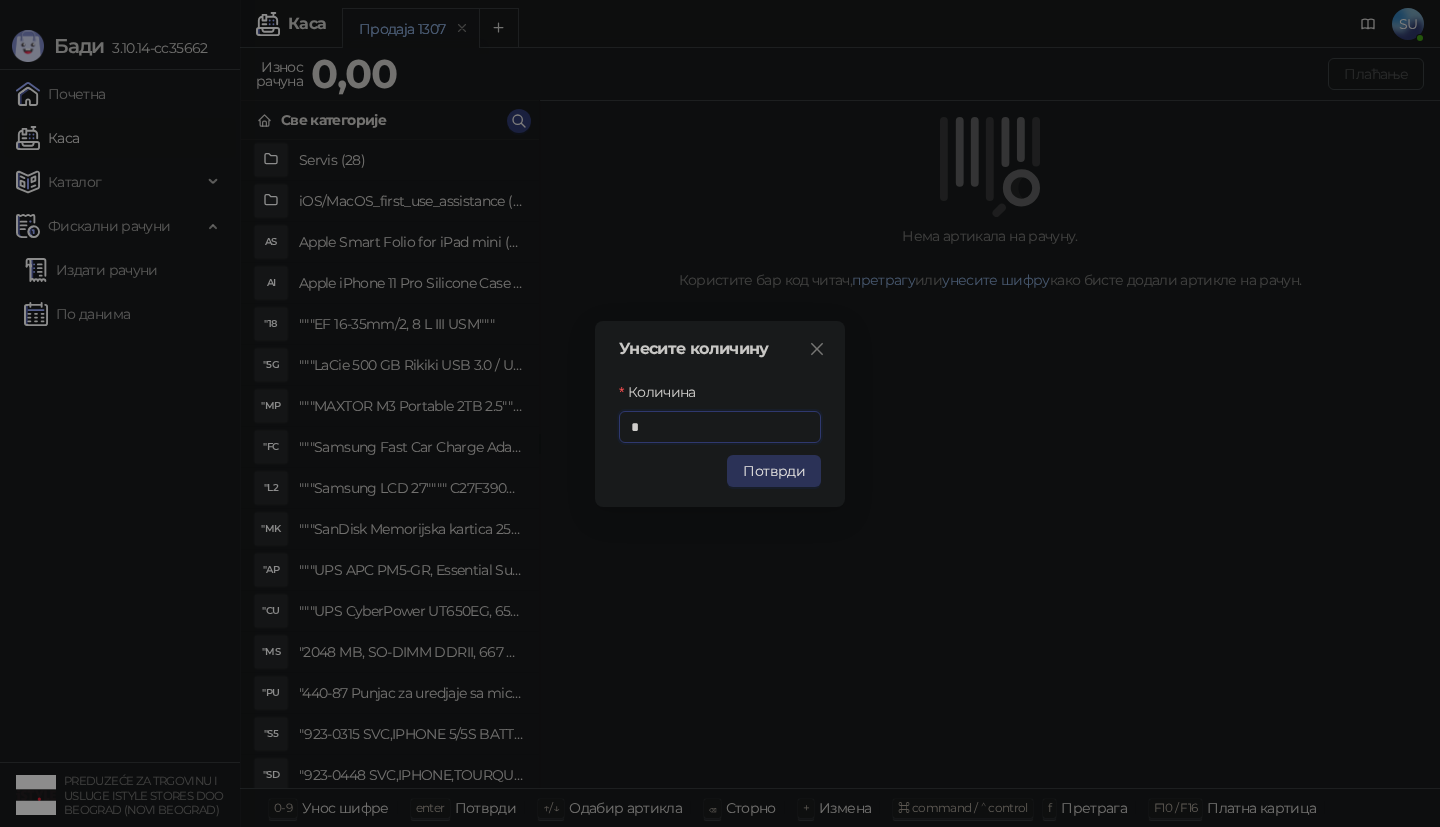 click on "Потврди" at bounding box center (774, 471) 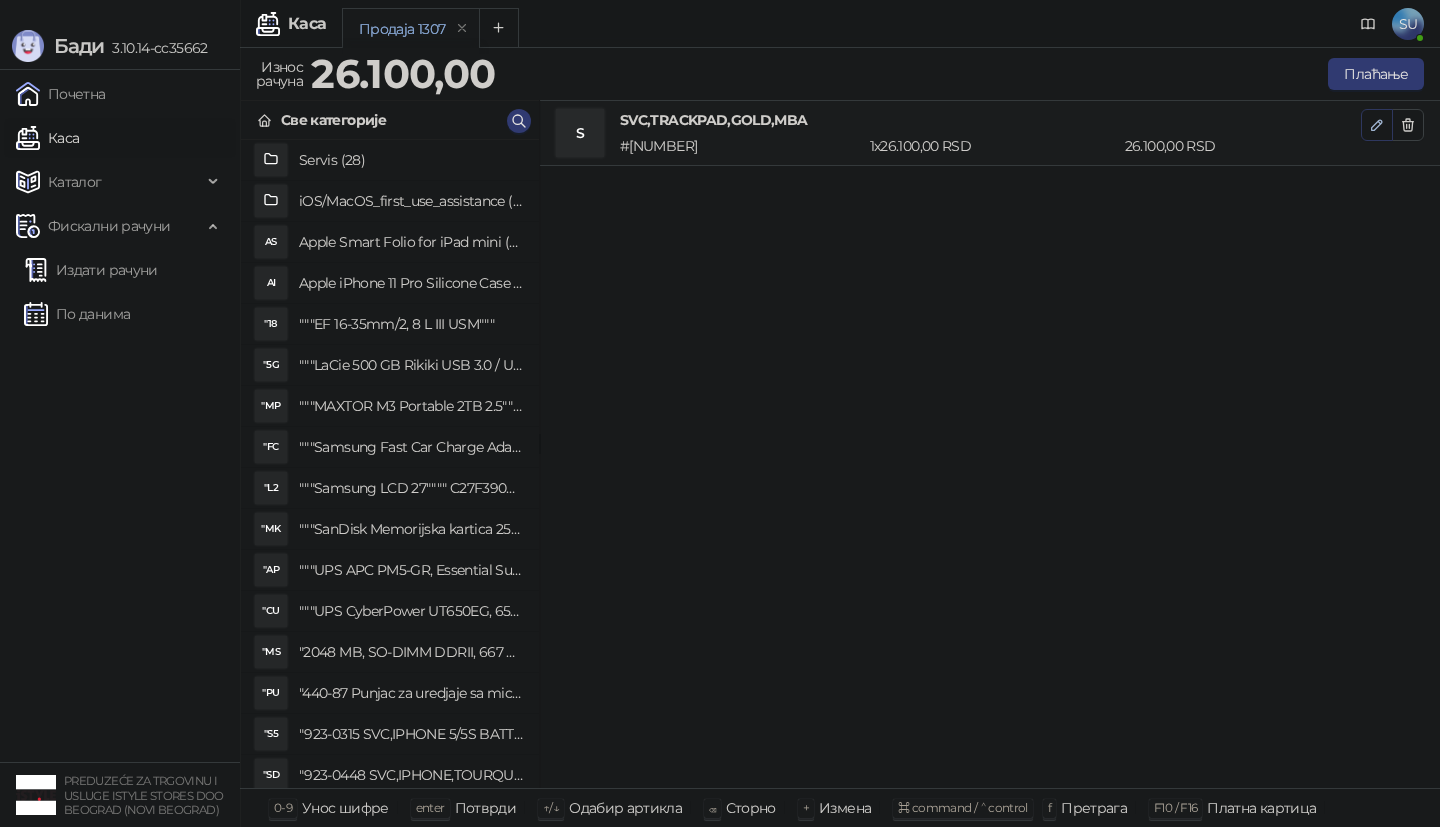 click 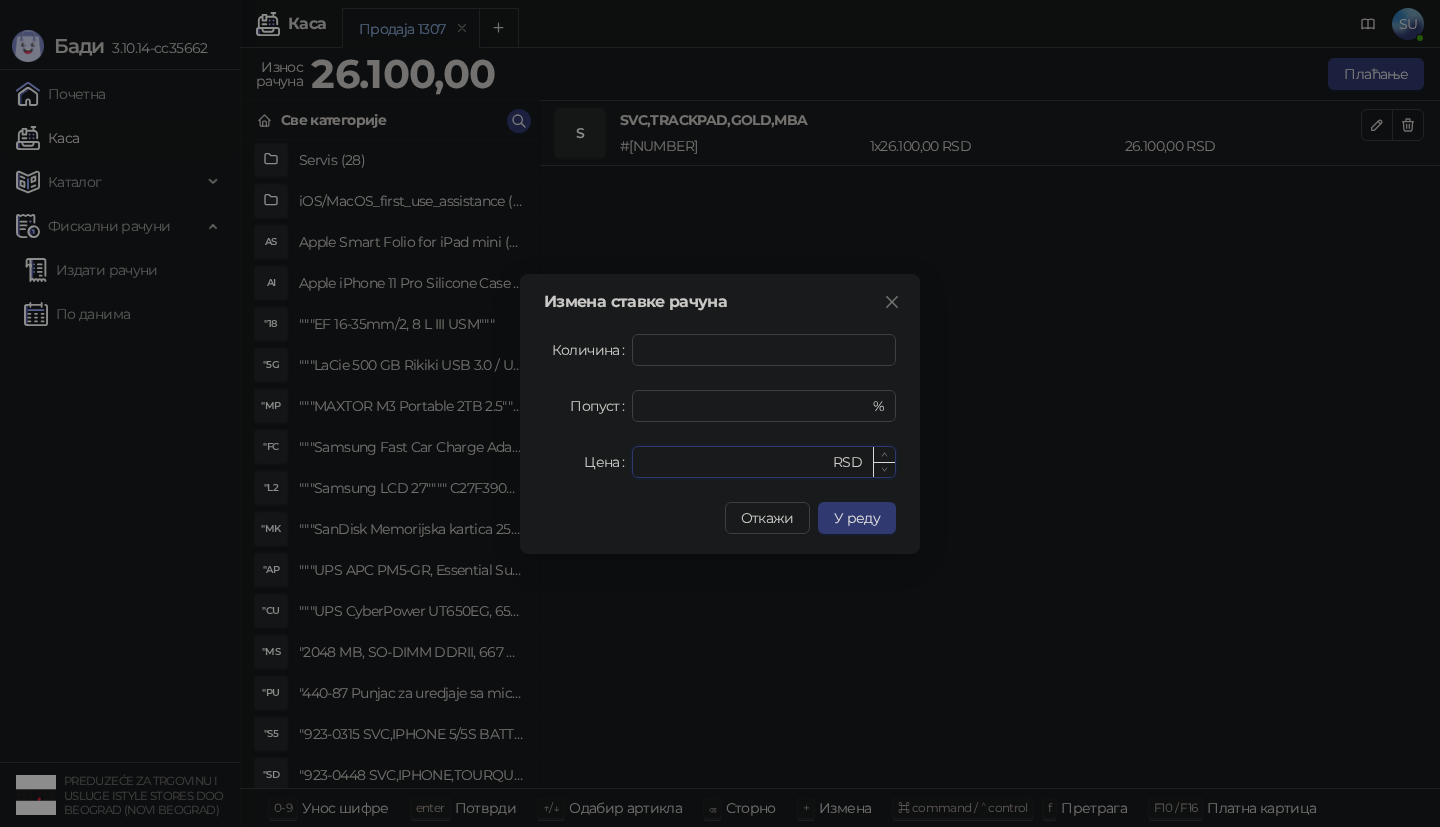 click on "*****" at bounding box center (736, 462) 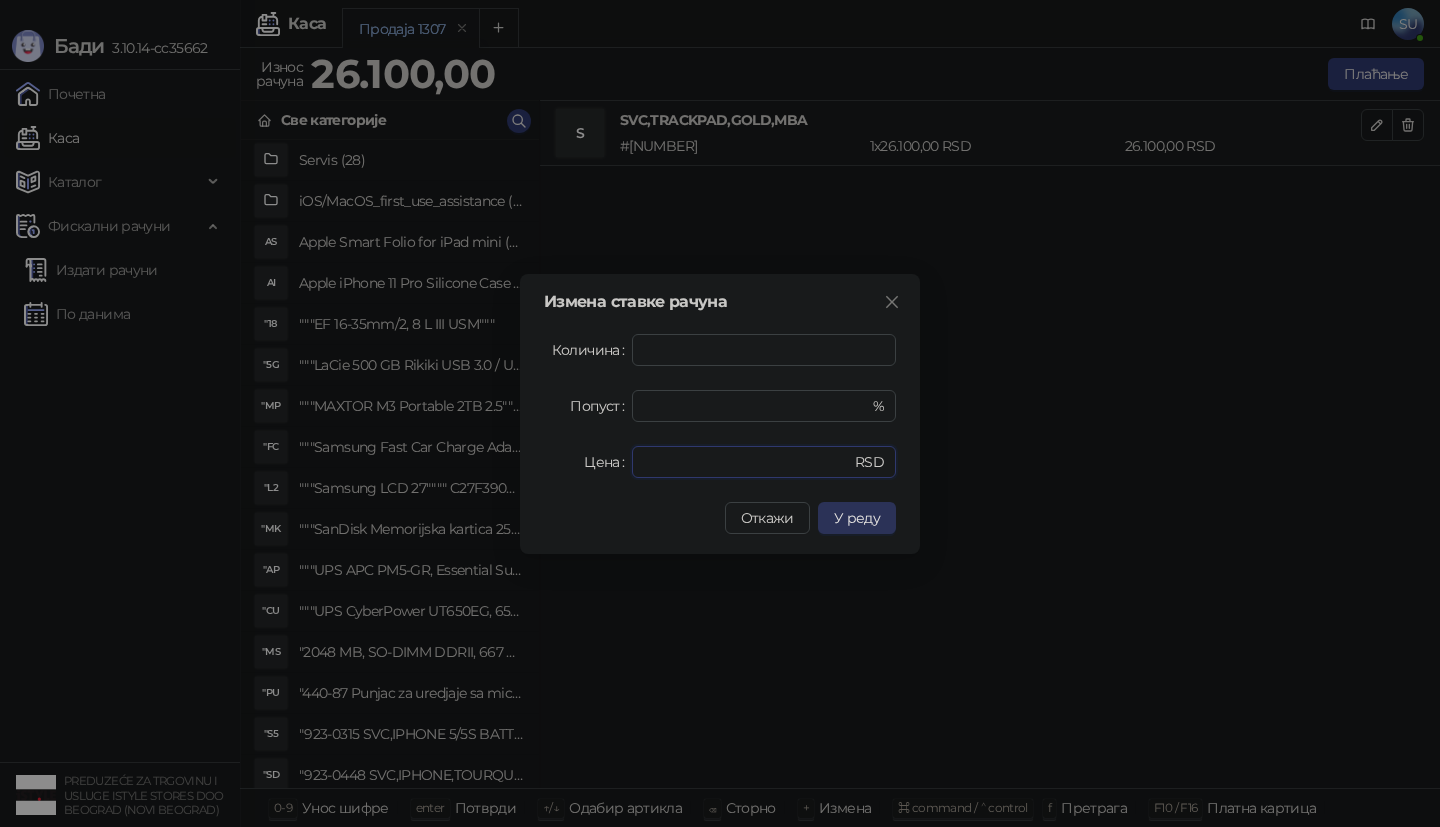 type on "*****" 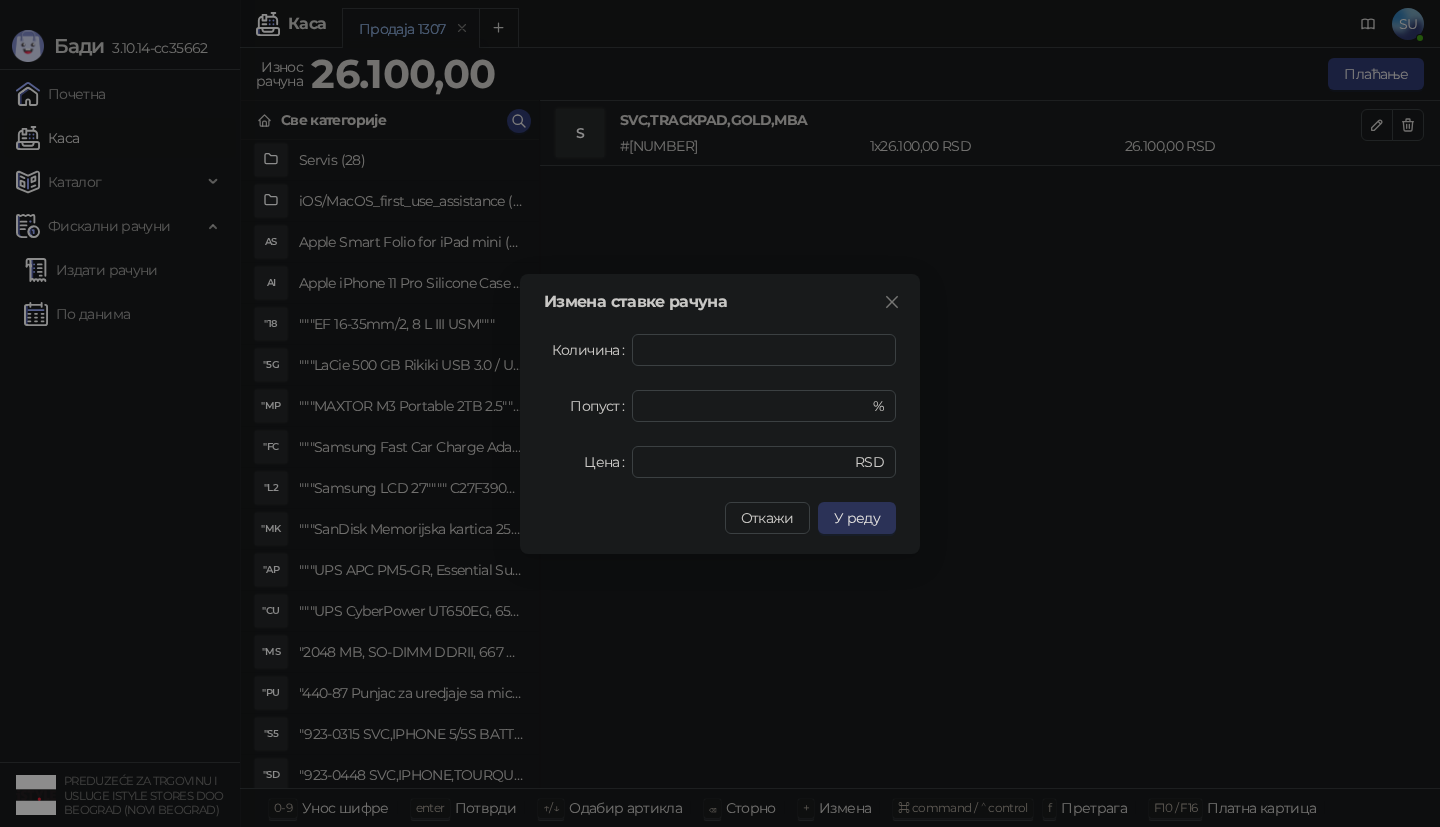 click on "У реду" at bounding box center [857, 518] 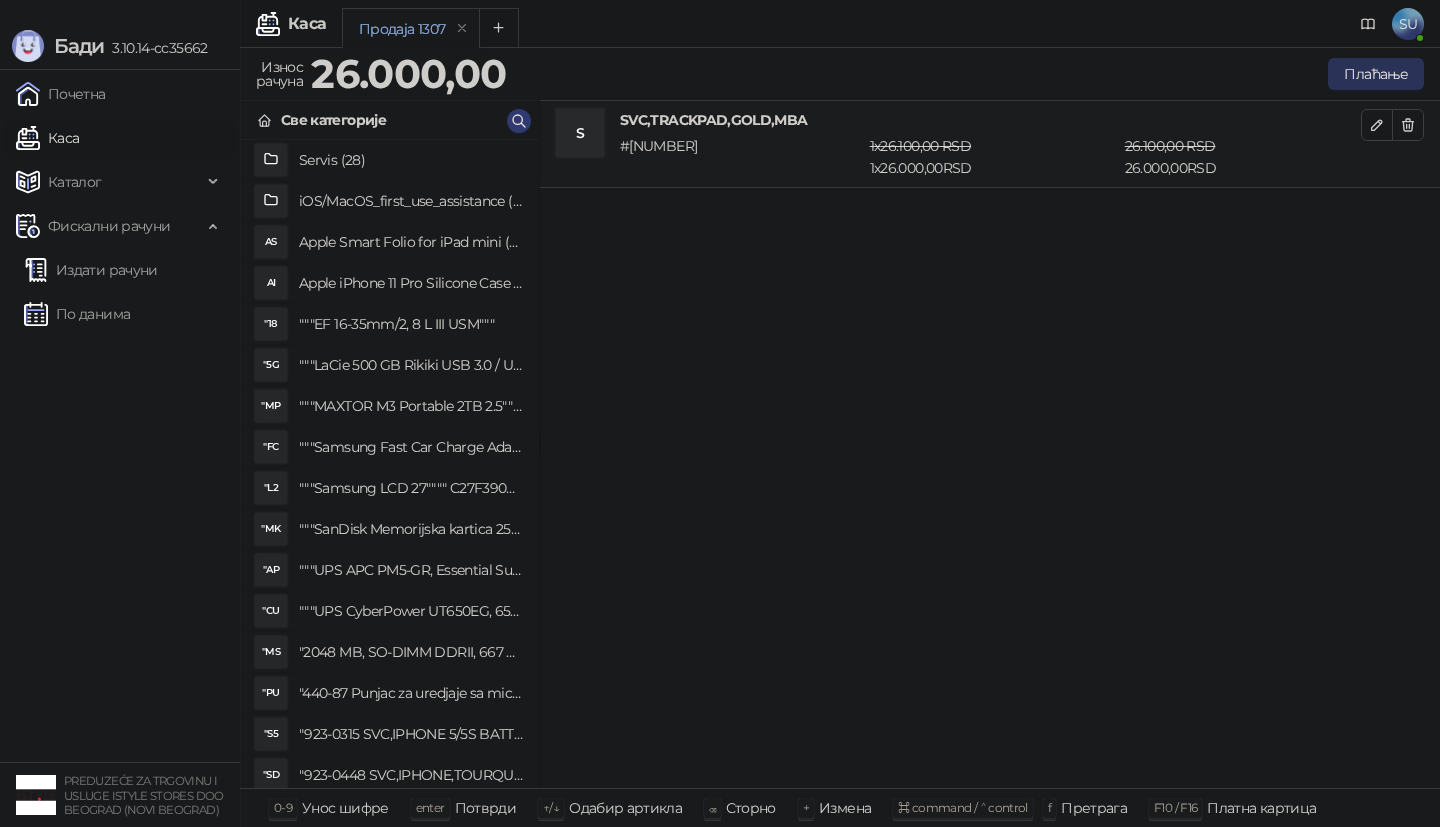 click on "Плаћање" at bounding box center (1376, 74) 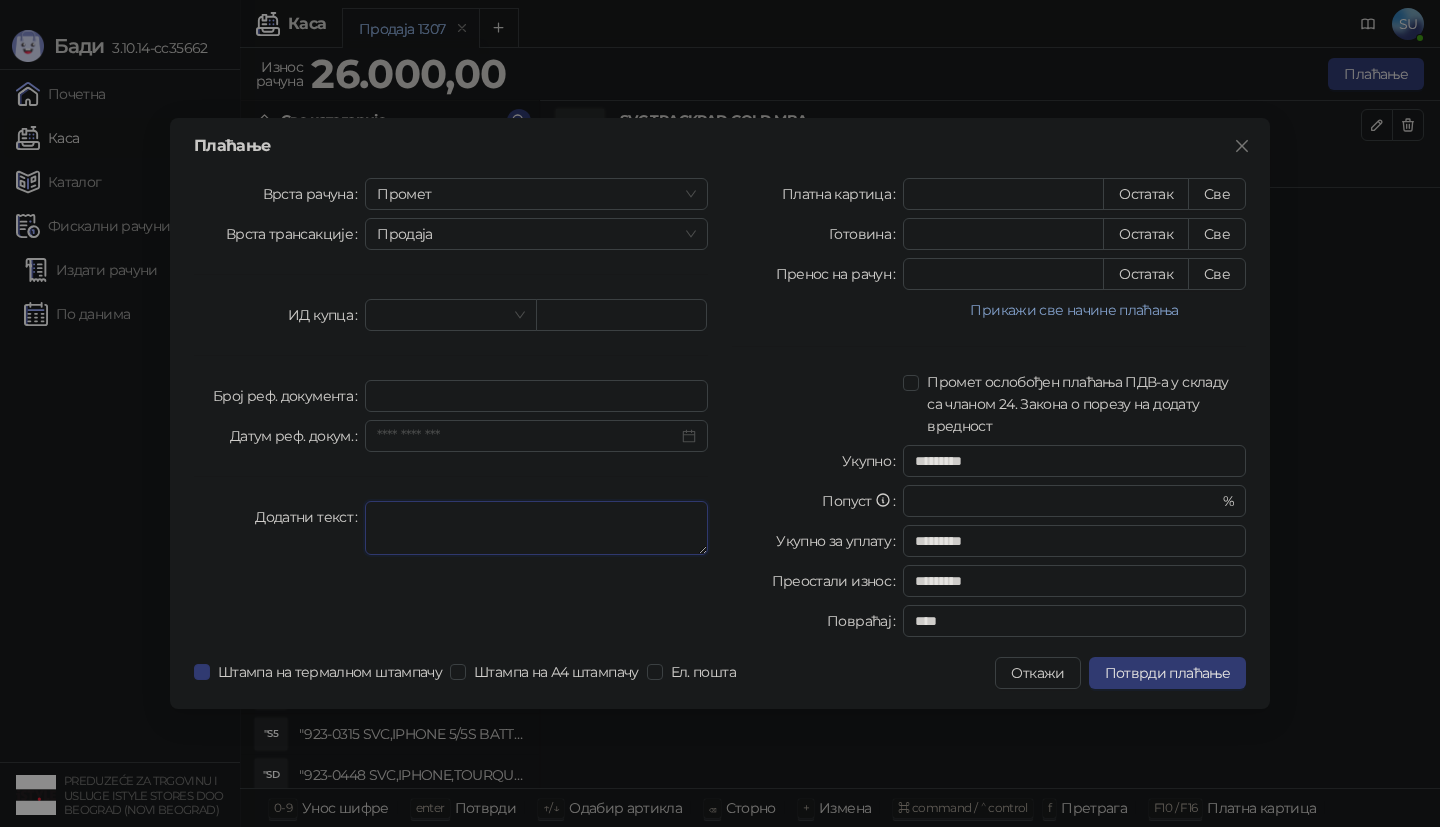 click on "Додатни текст" at bounding box center (536, 528) 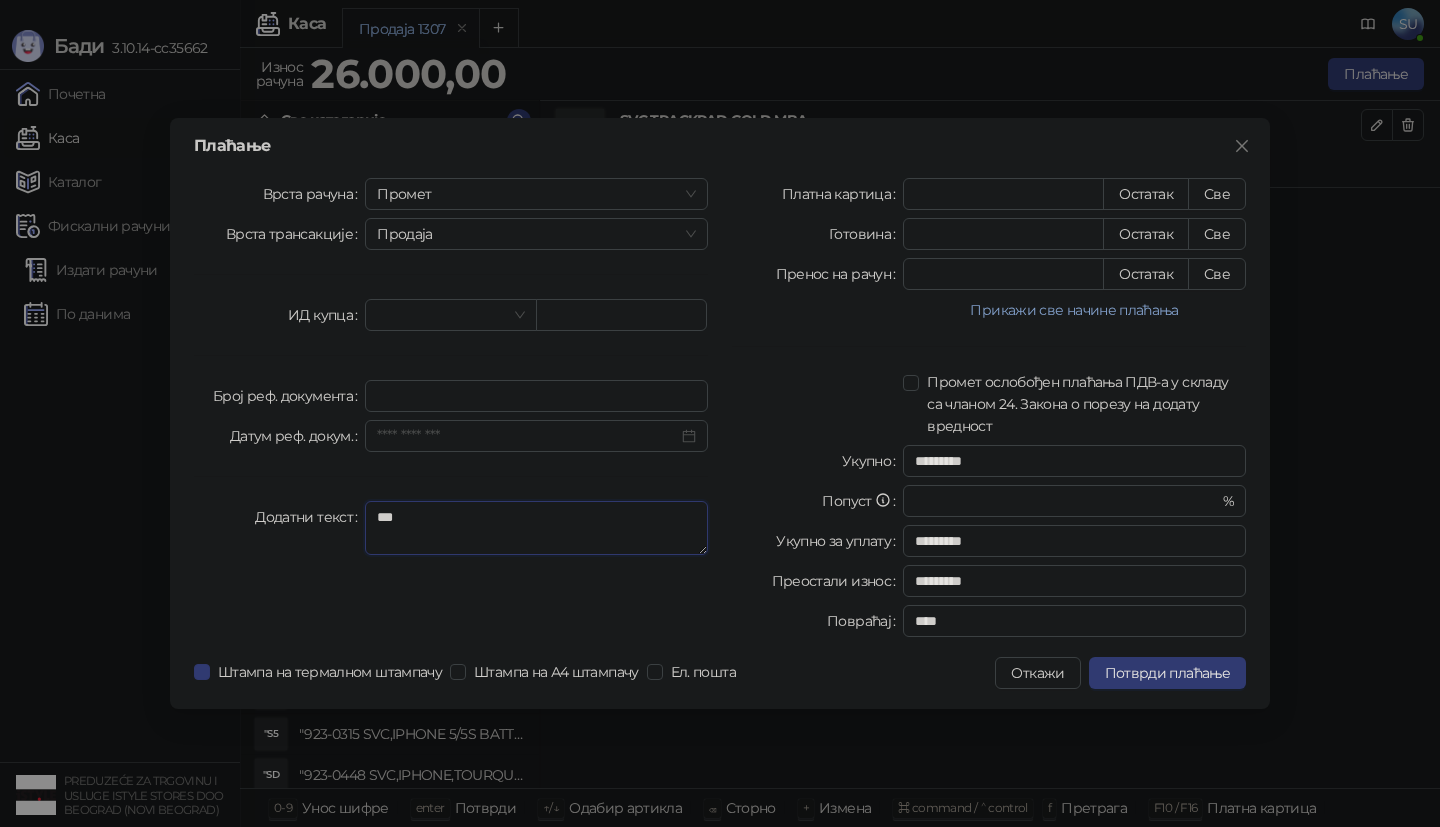 paste on "*******" 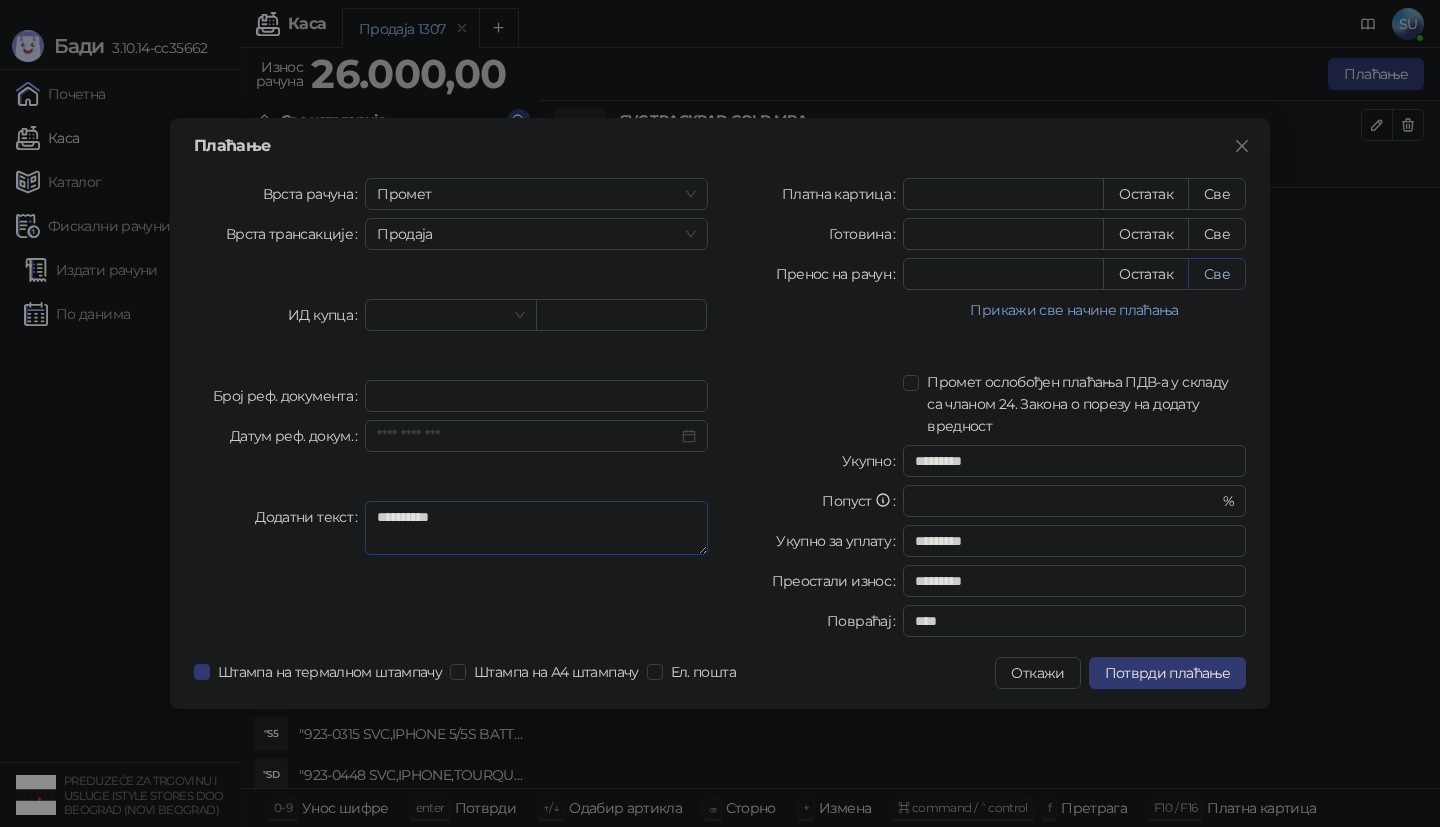 type on "**********" 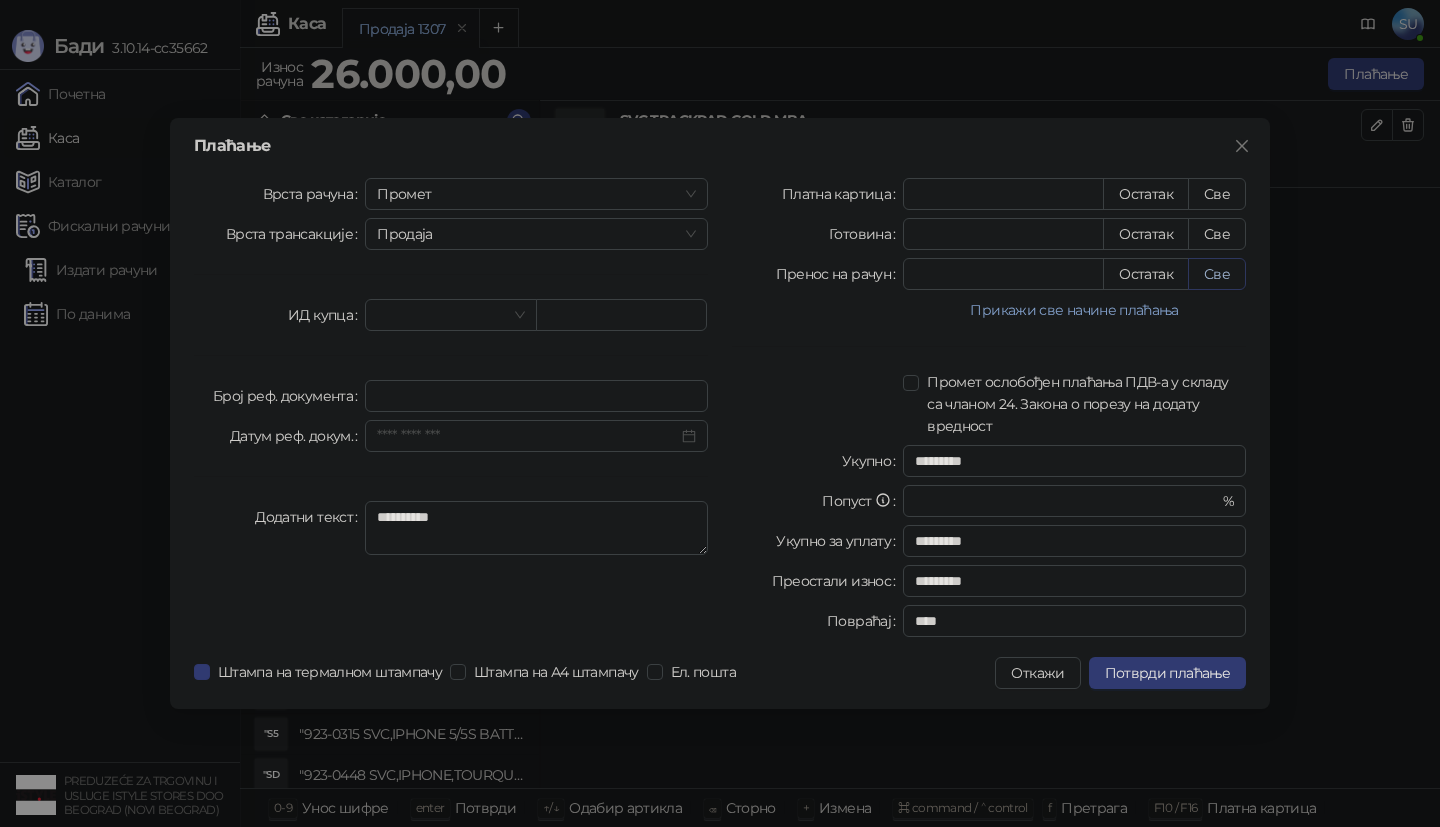 click on "Све" at bounding box center [1217, 274] 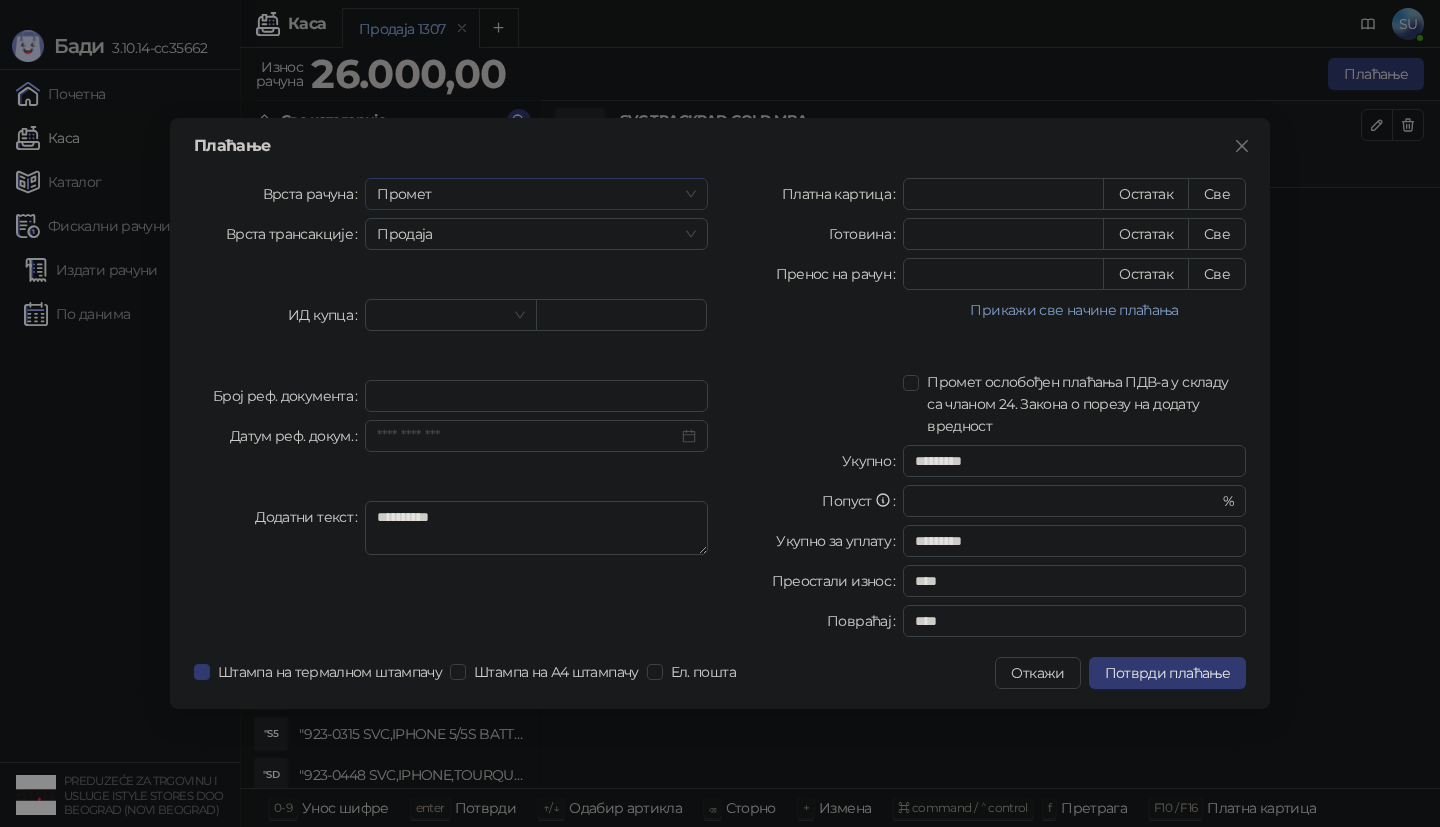 click on "Промет" at bounding box center (536, 194) 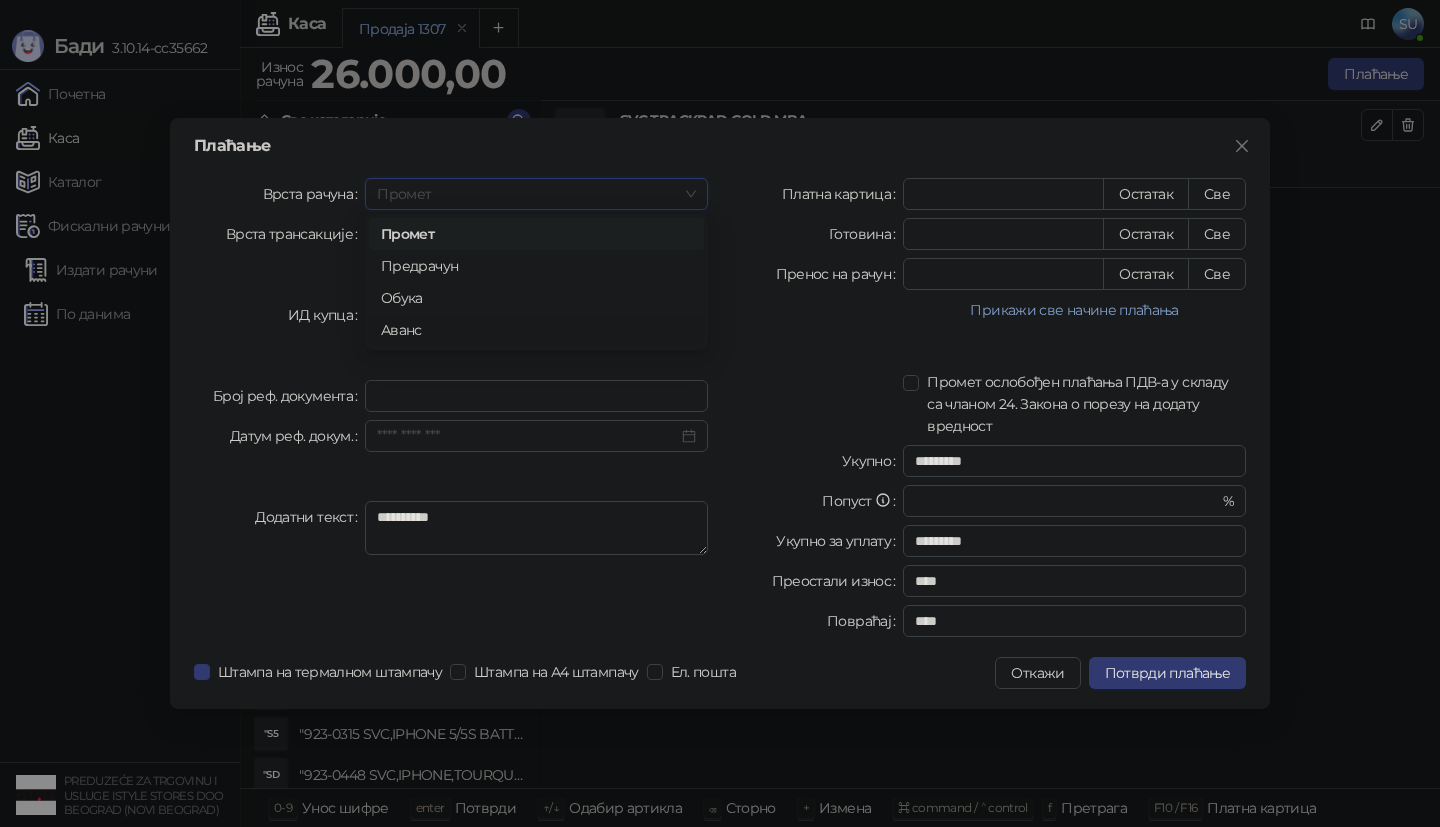 click on "Аванс" at bounding box center [536, 330] 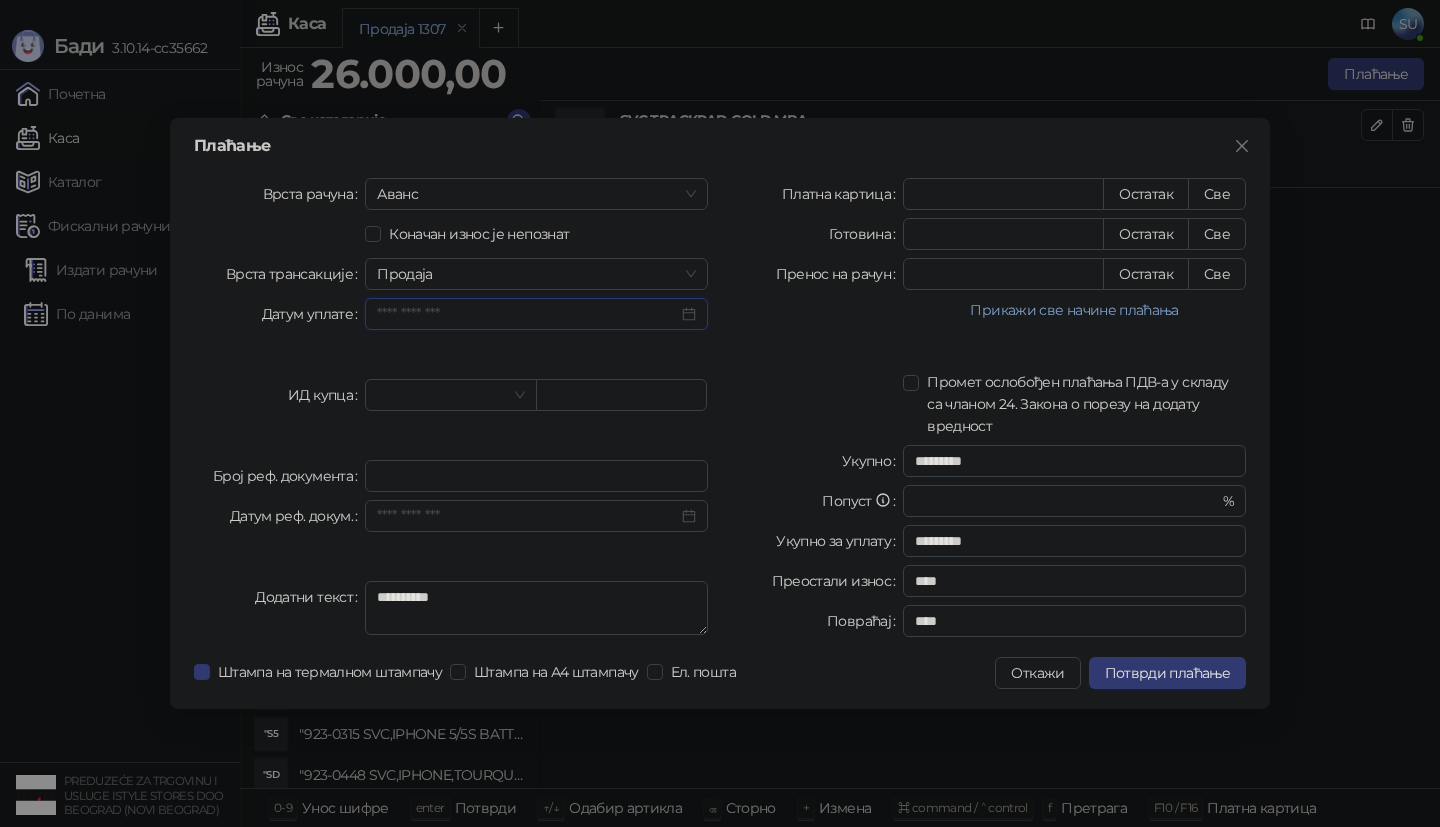 click on "Датум уплате" at bounding box center [527, 314] 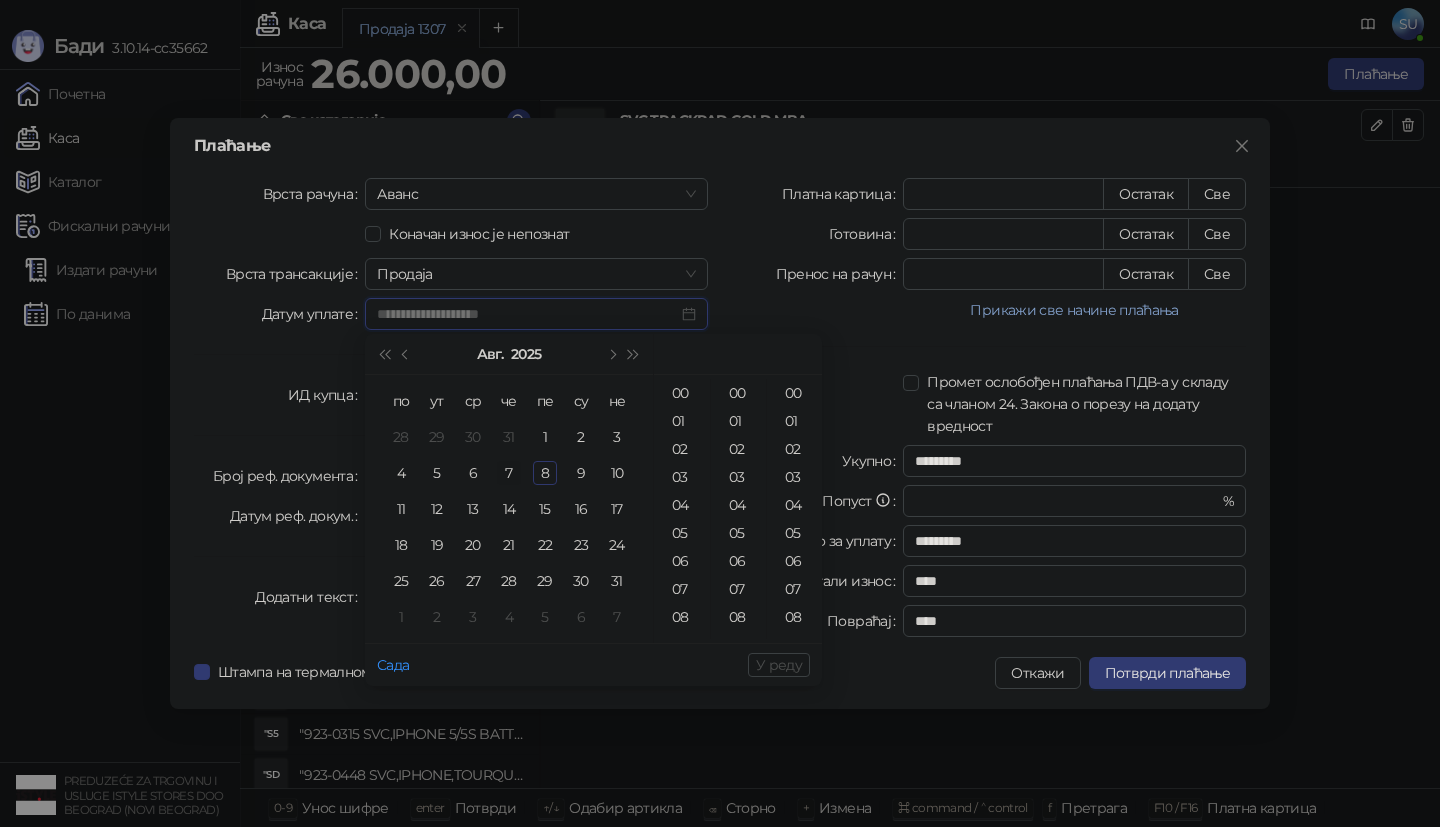 type on "**********" 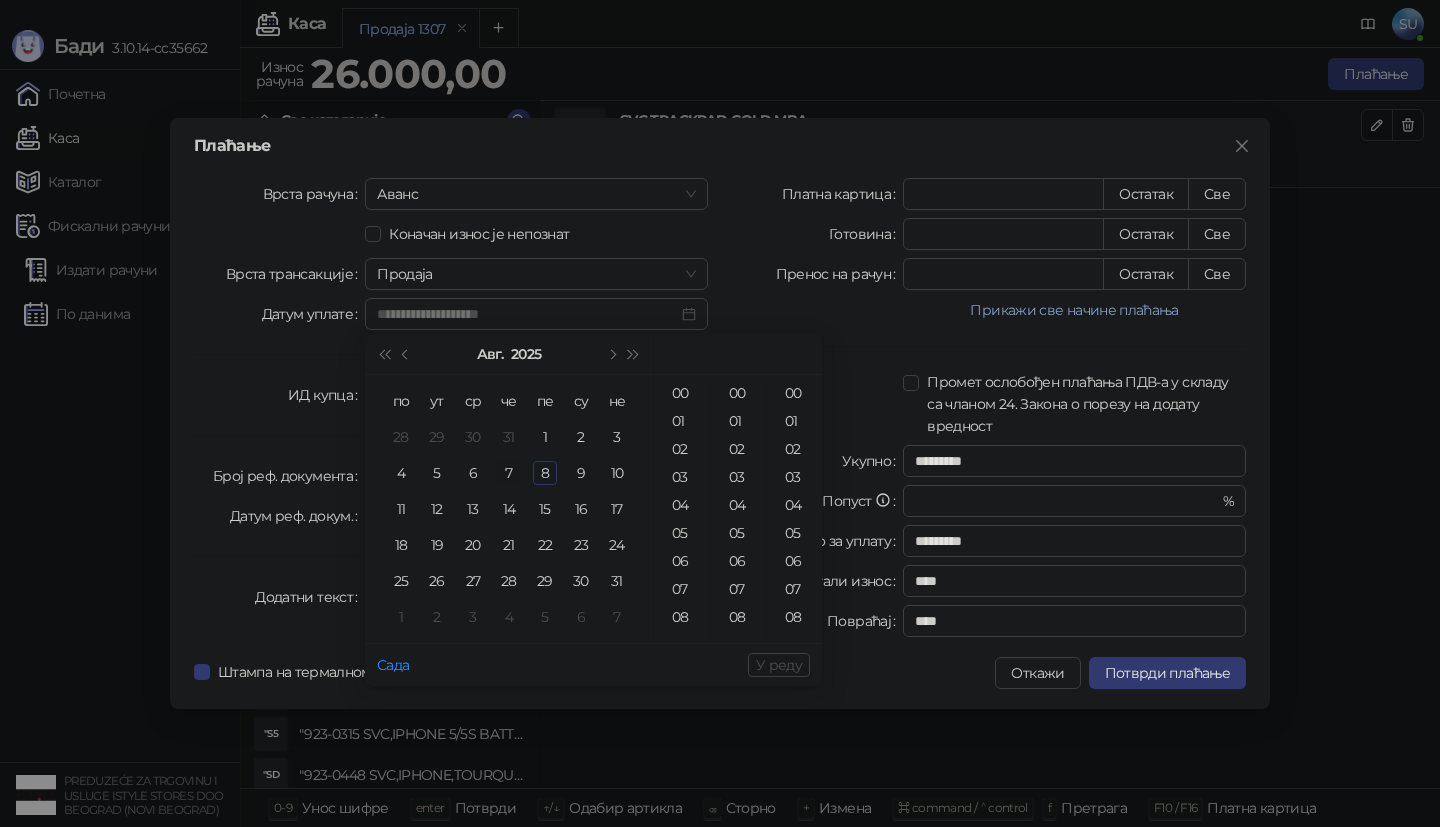 click on "7" at bounding box center (509, 473) 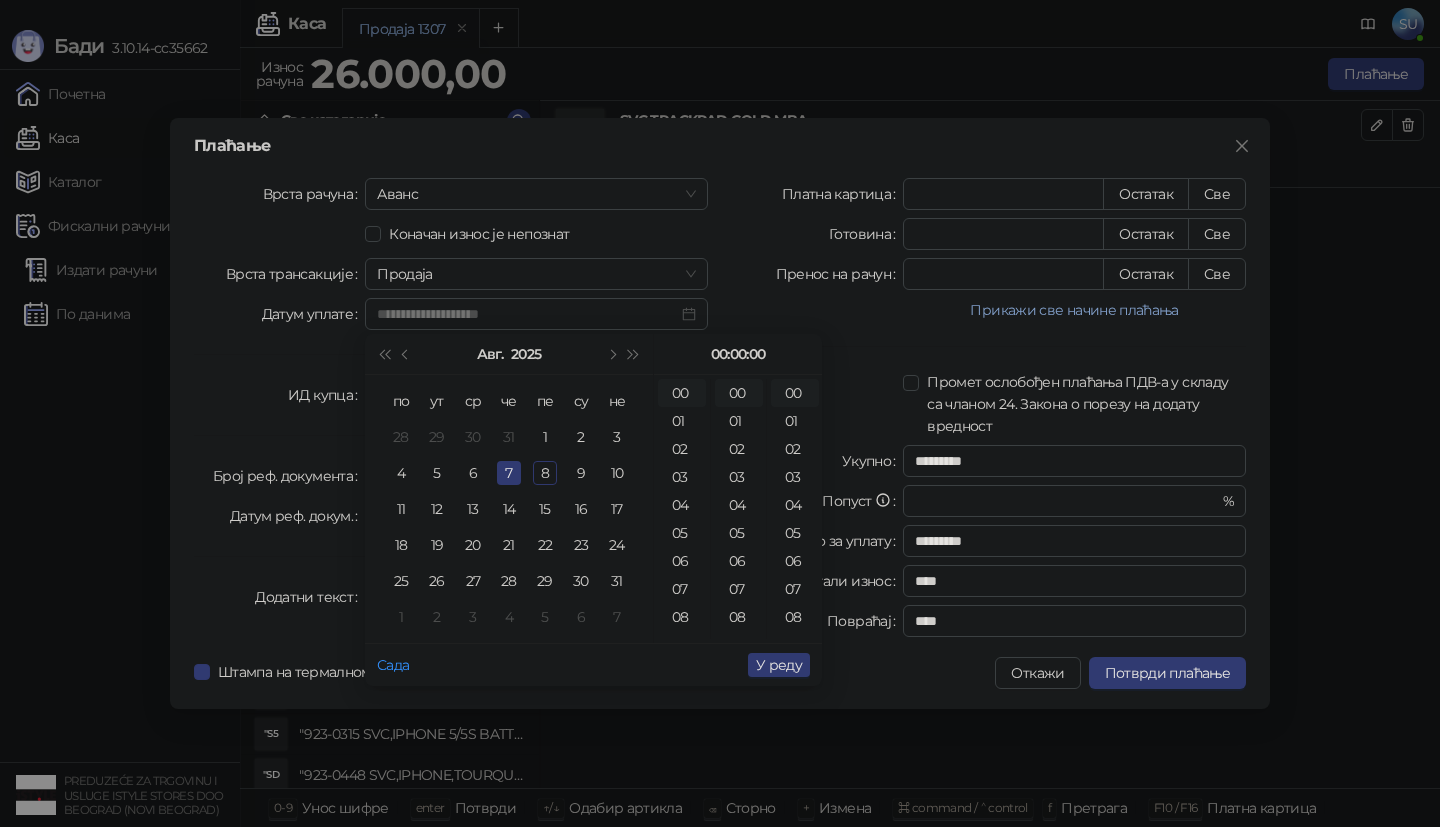 click on "7" at bounding box center (509, 473) 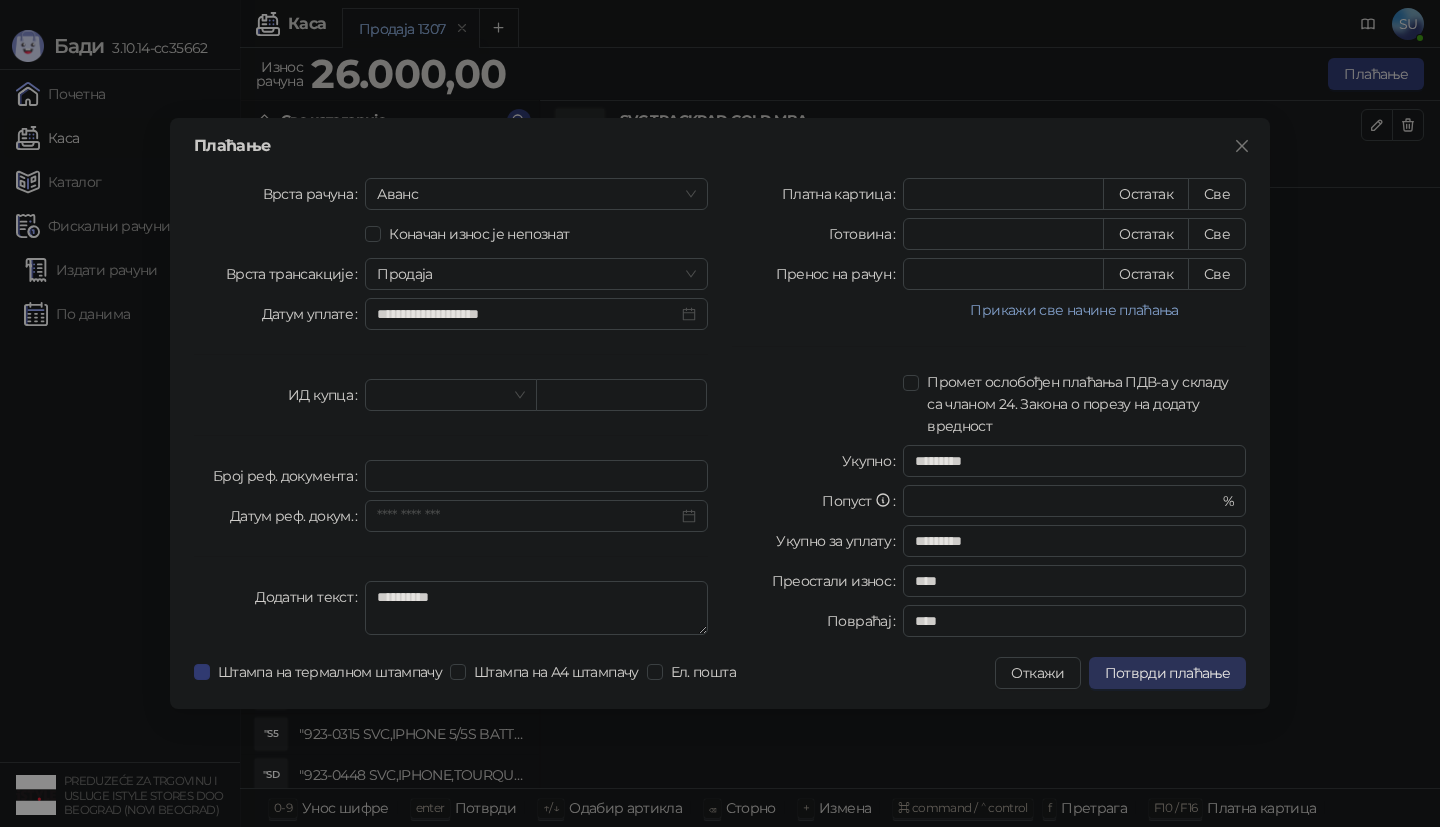 click on "Потврди плаћање" at bounding box center [1167, 673] 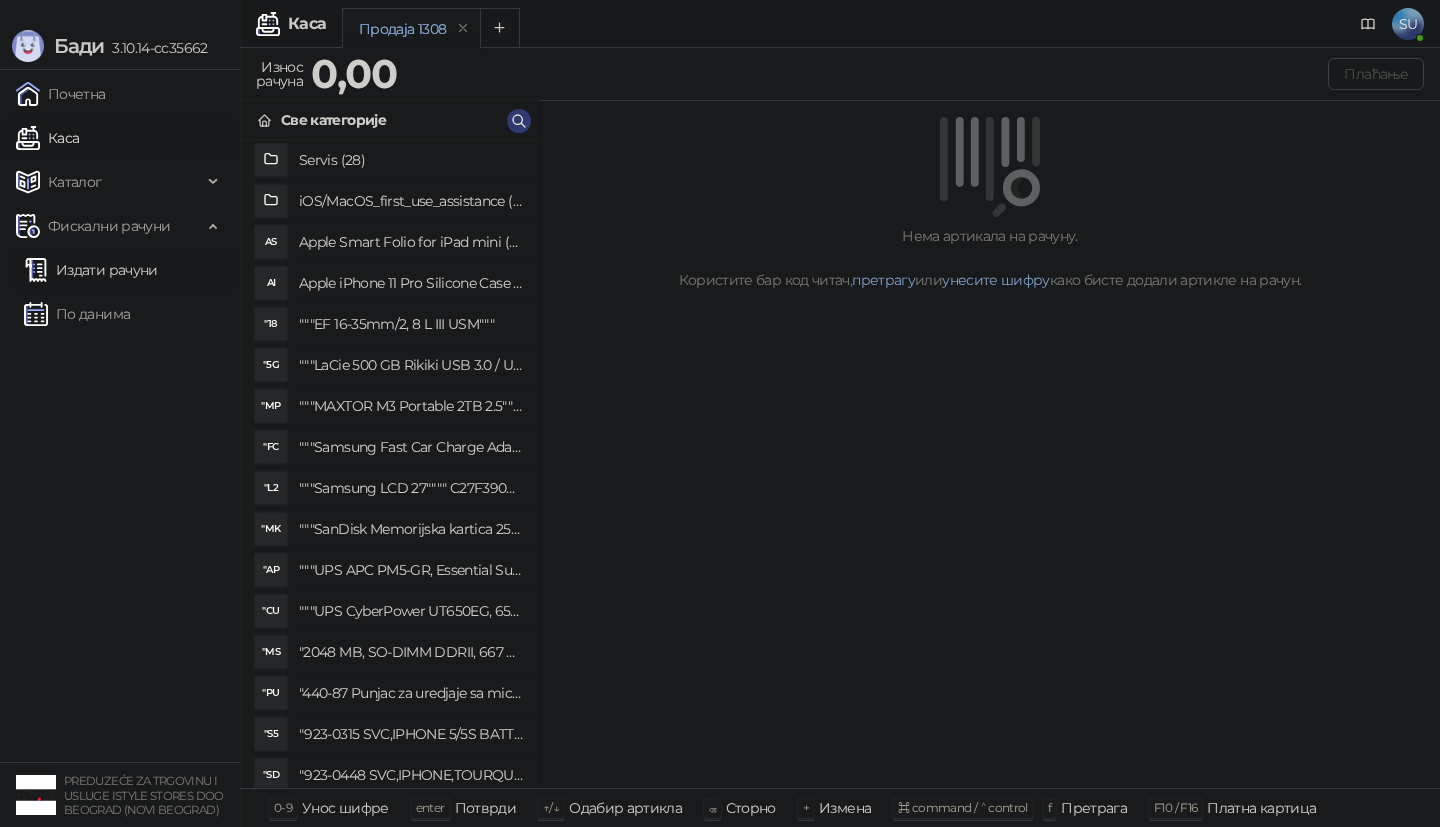 click on "Издати рачуни" at bounding box center [91, 270] 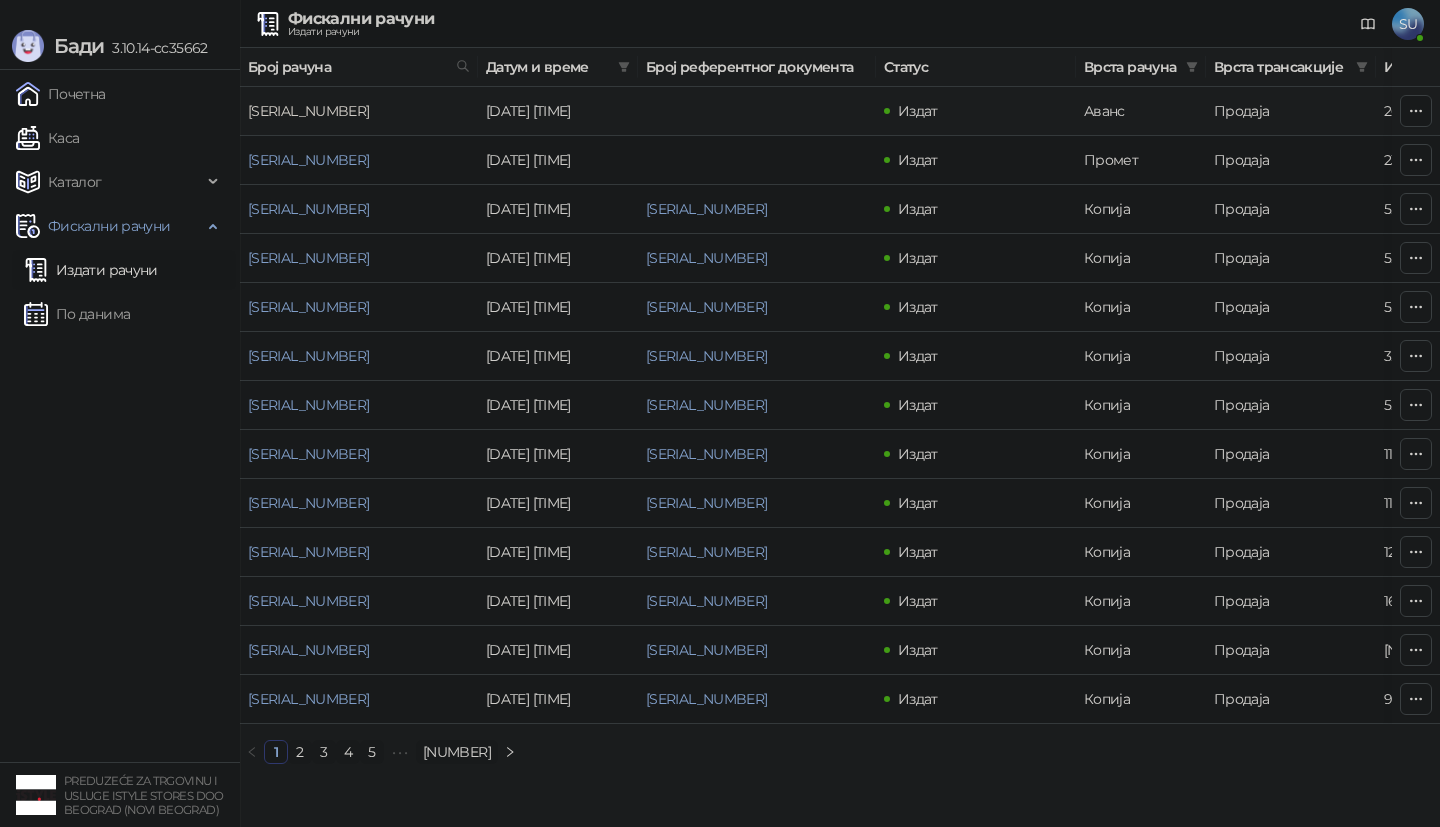 click on "[SERIAL_NUMBER]" at bounding box center (308, 111) 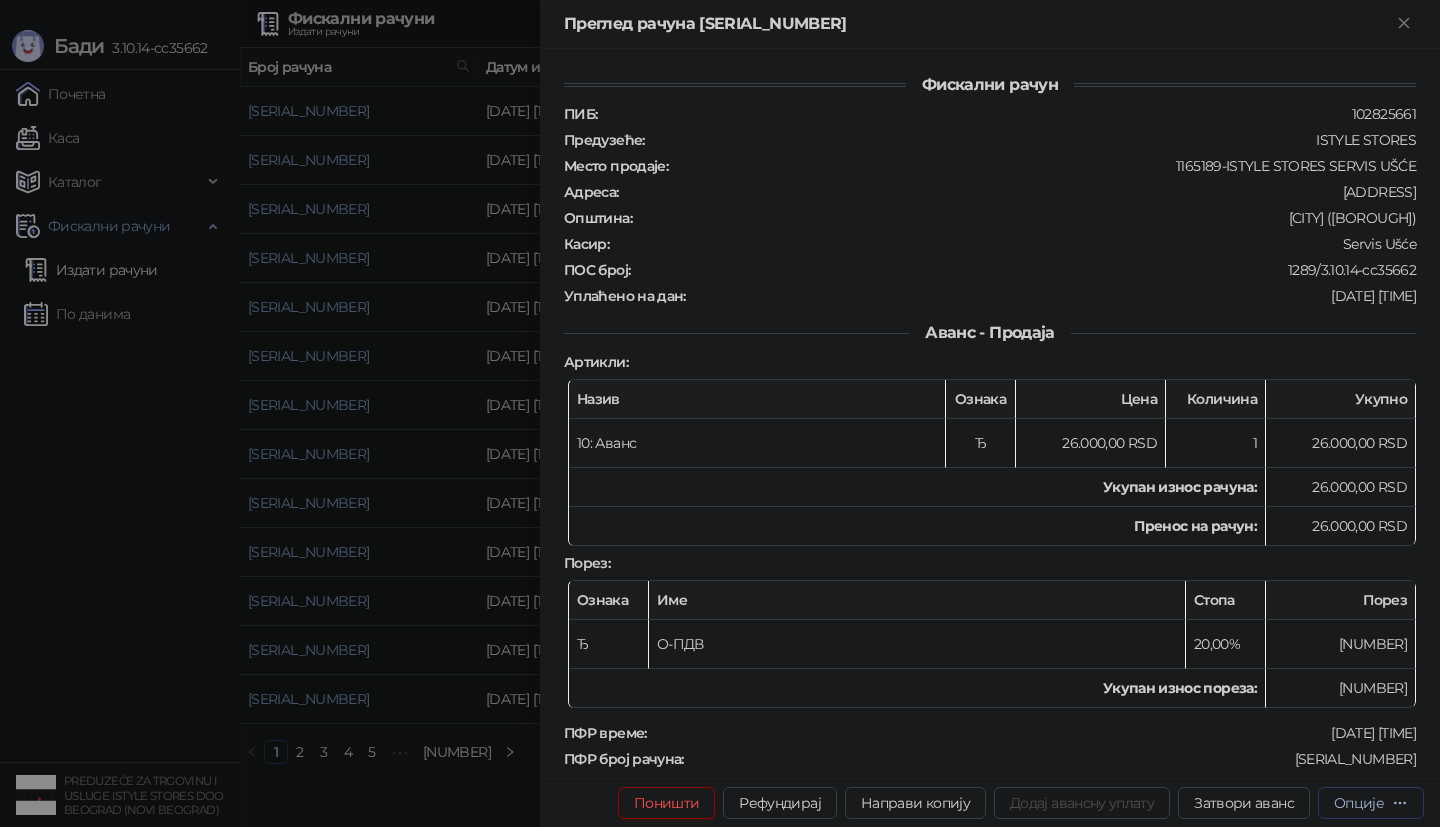 click on "Опције" at bounding box center (1359, 803) 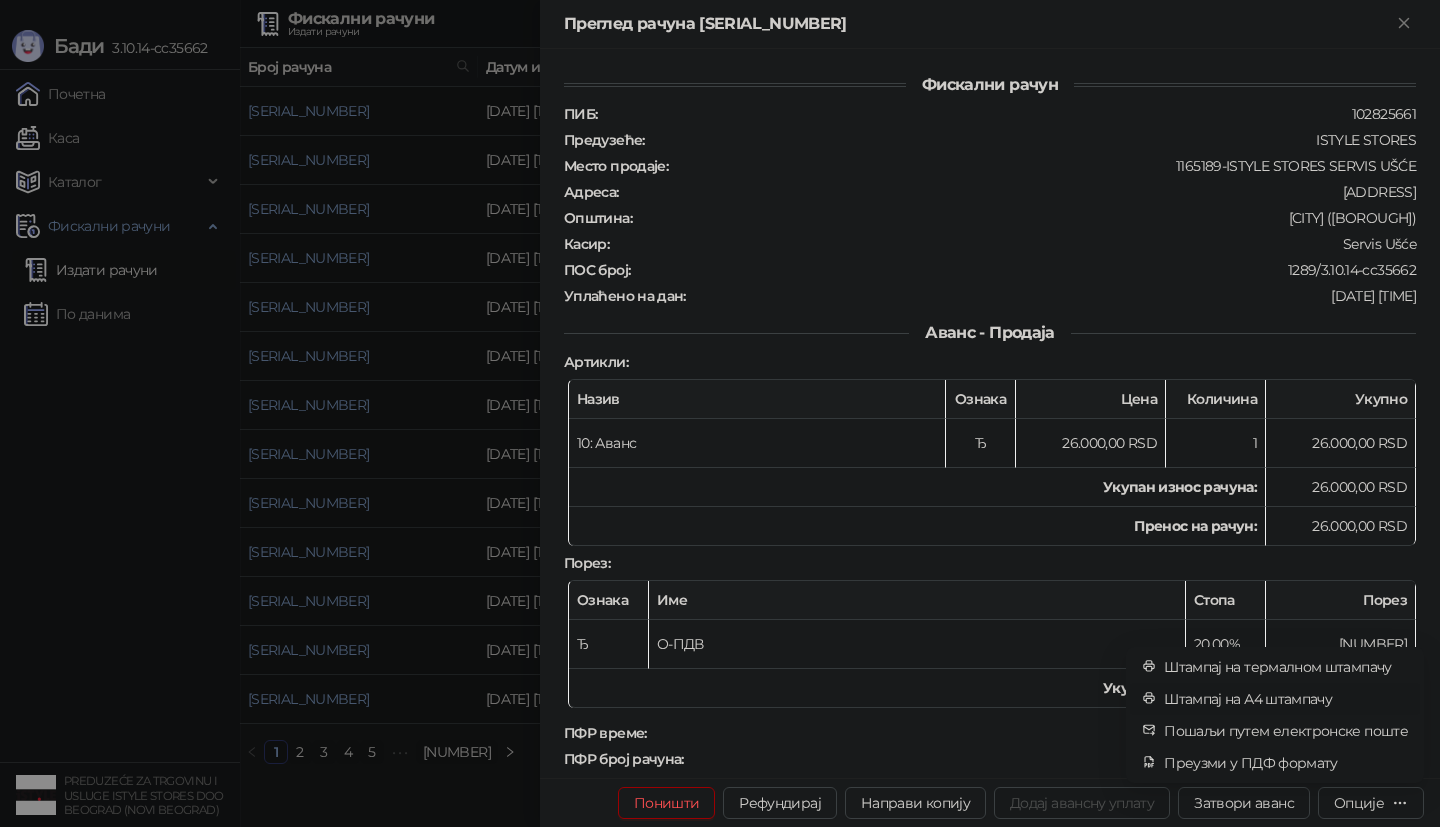 click on "Штампај на А4 штампачу" at bounding box center (1286, 699) 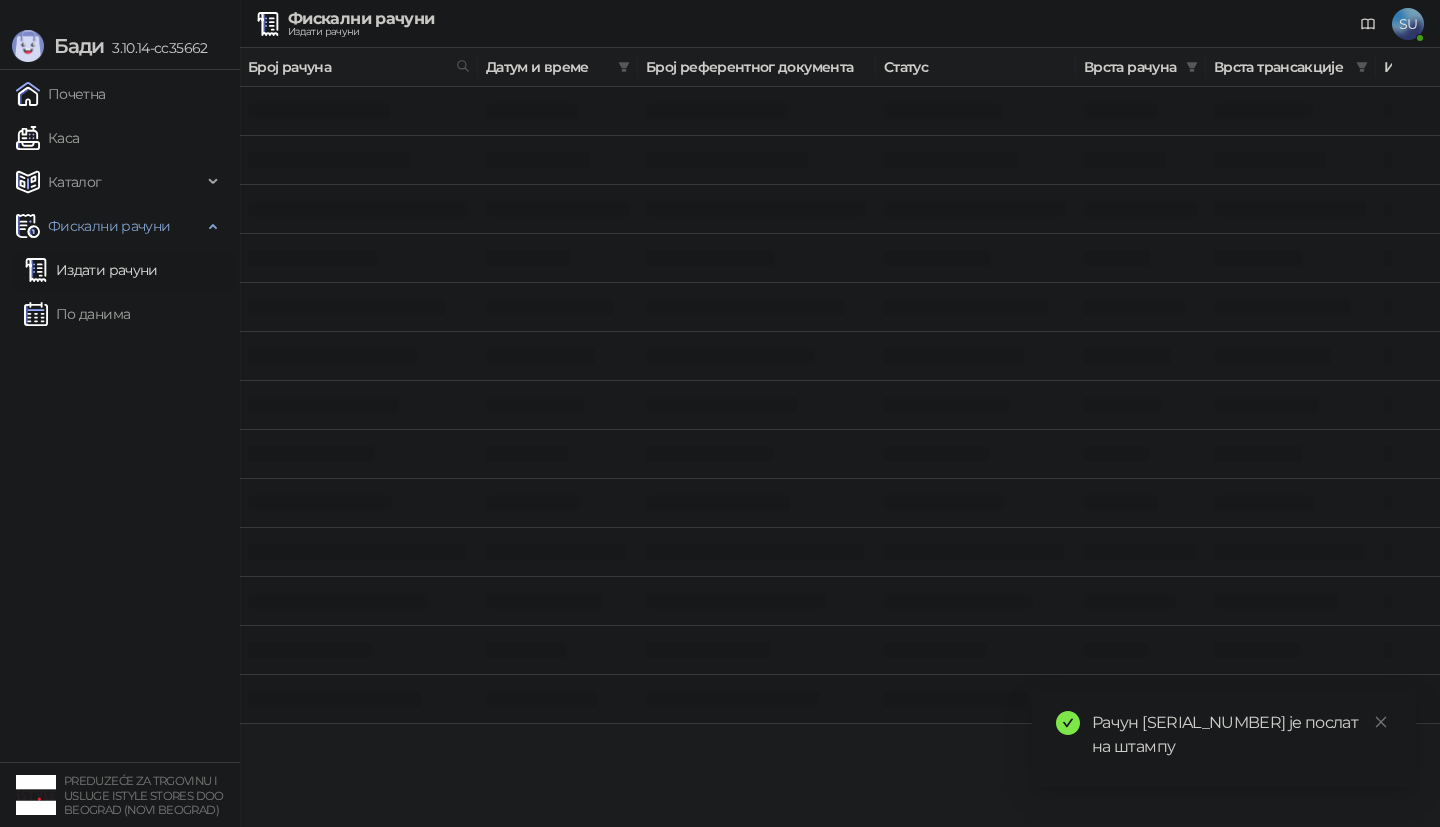 click on "Почетна Каса Каталог Фискални рачуни Издати рачуни По данима" at bounding box center [120, 416] 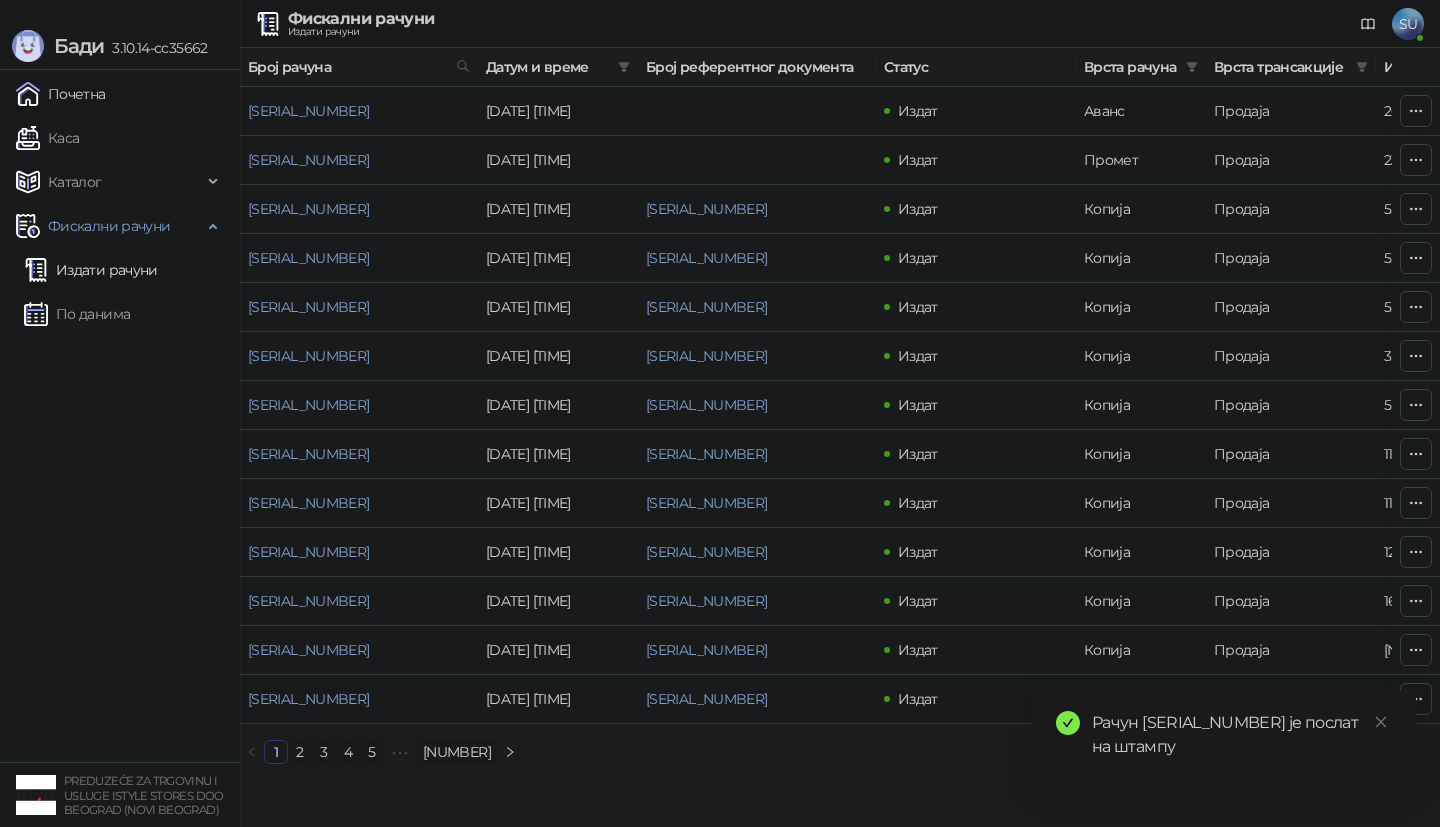 click on "Почетна" at bounding box center [61, 94] 